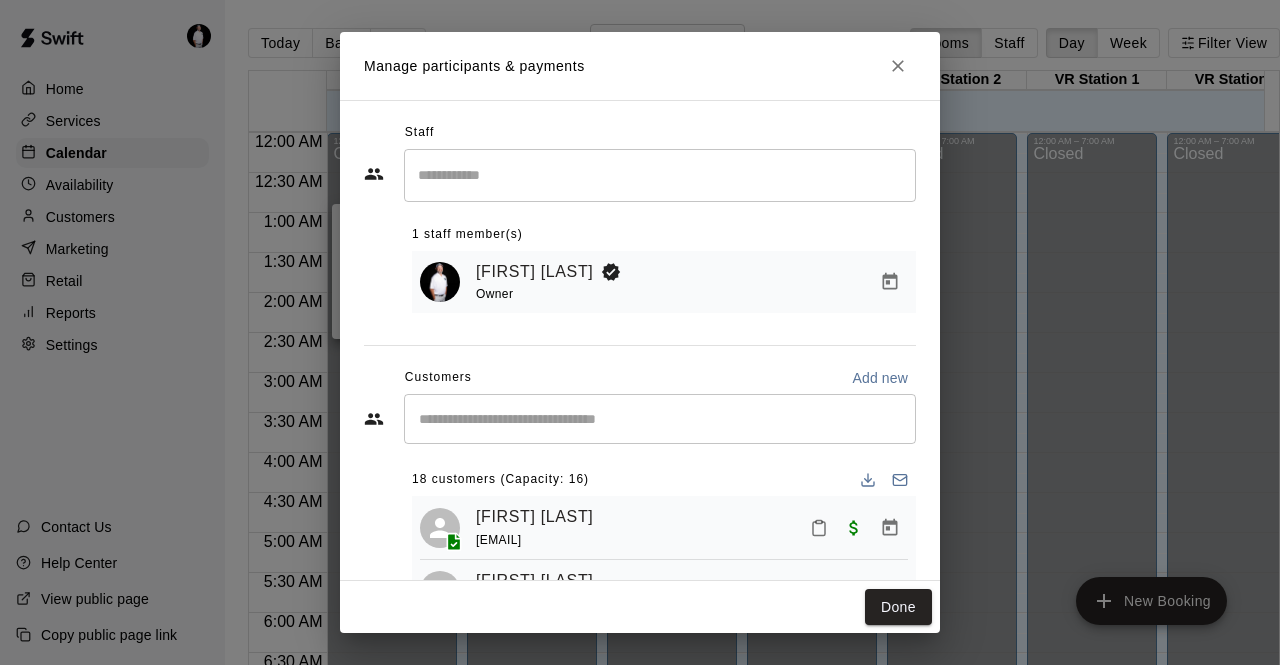 scroll, scrollTop: 0, scrollLeft: 0, axis: both 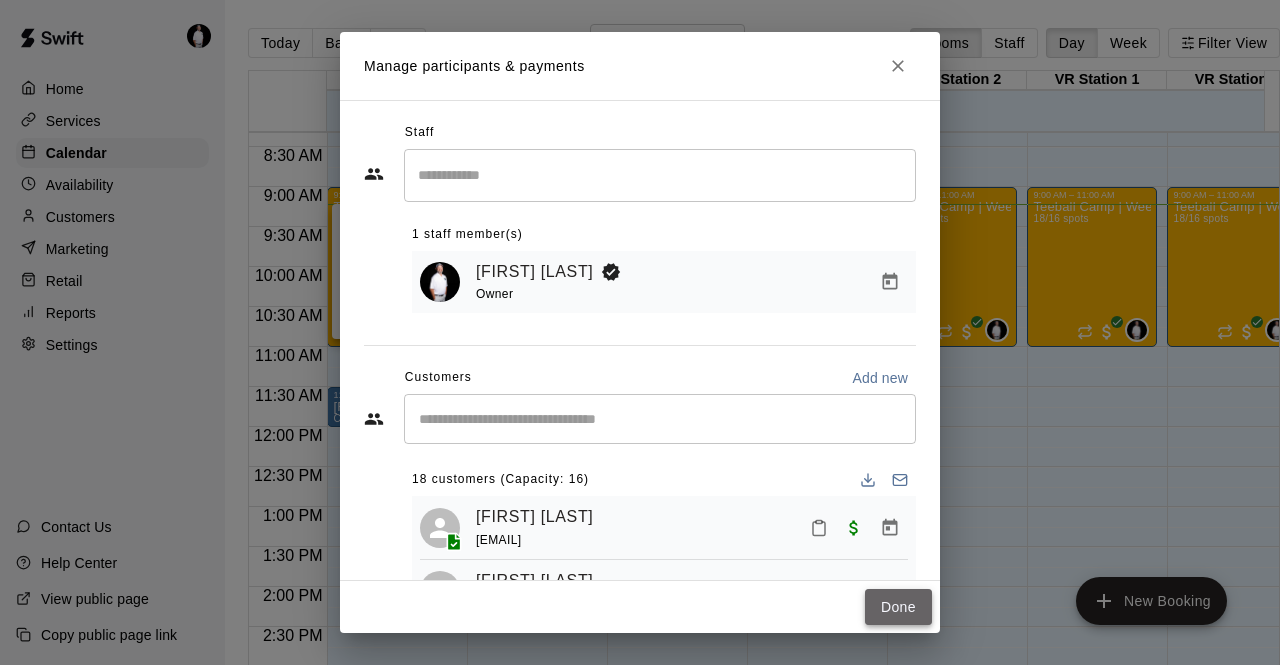 click on "Done" at bounding box center [898, 607] 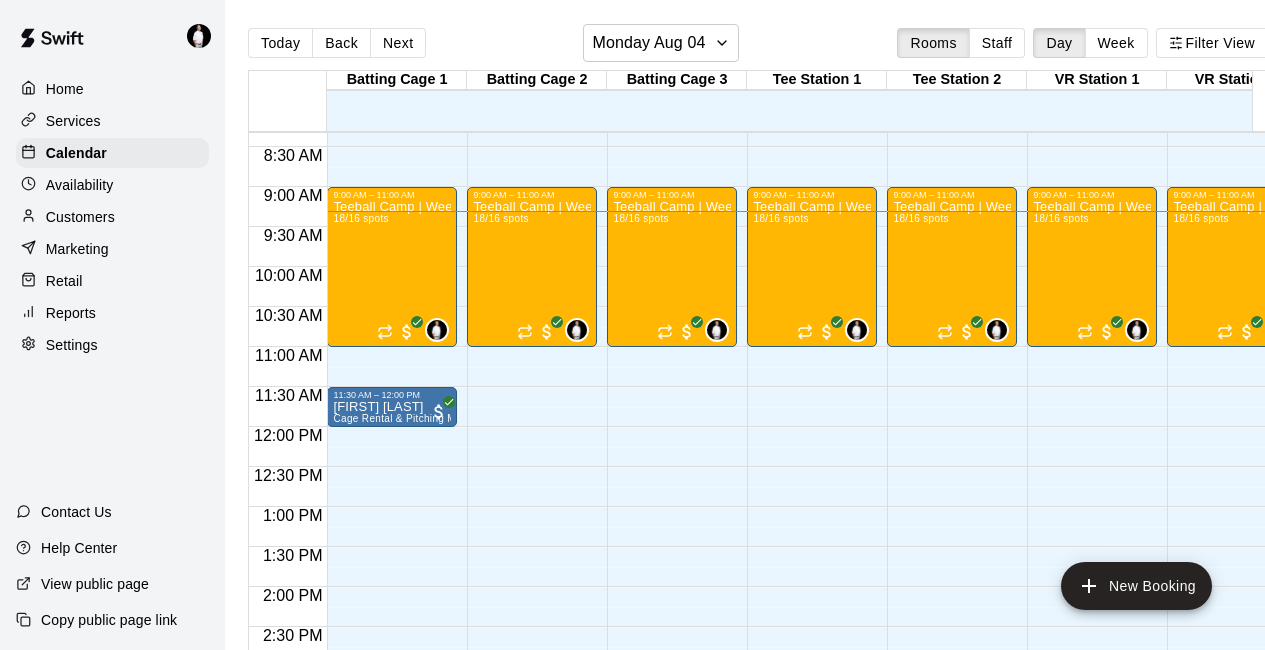 click on "Customers" at bounding box center [80, 217] 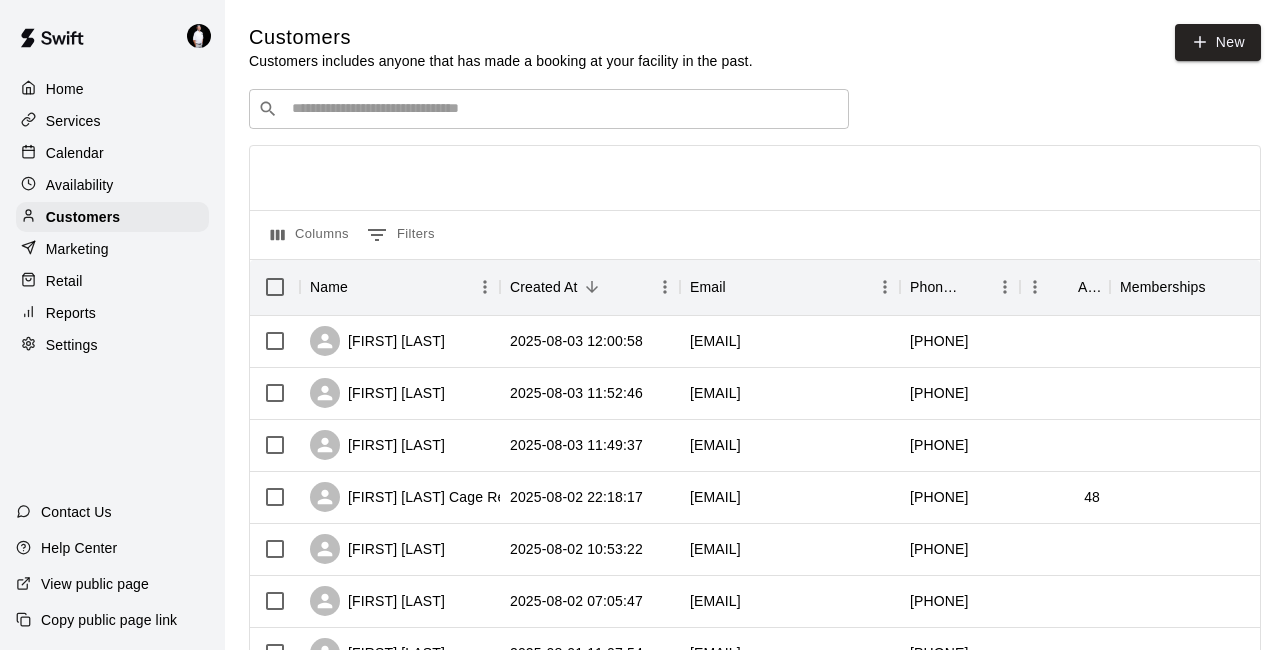click at bounding box center [563, 109] 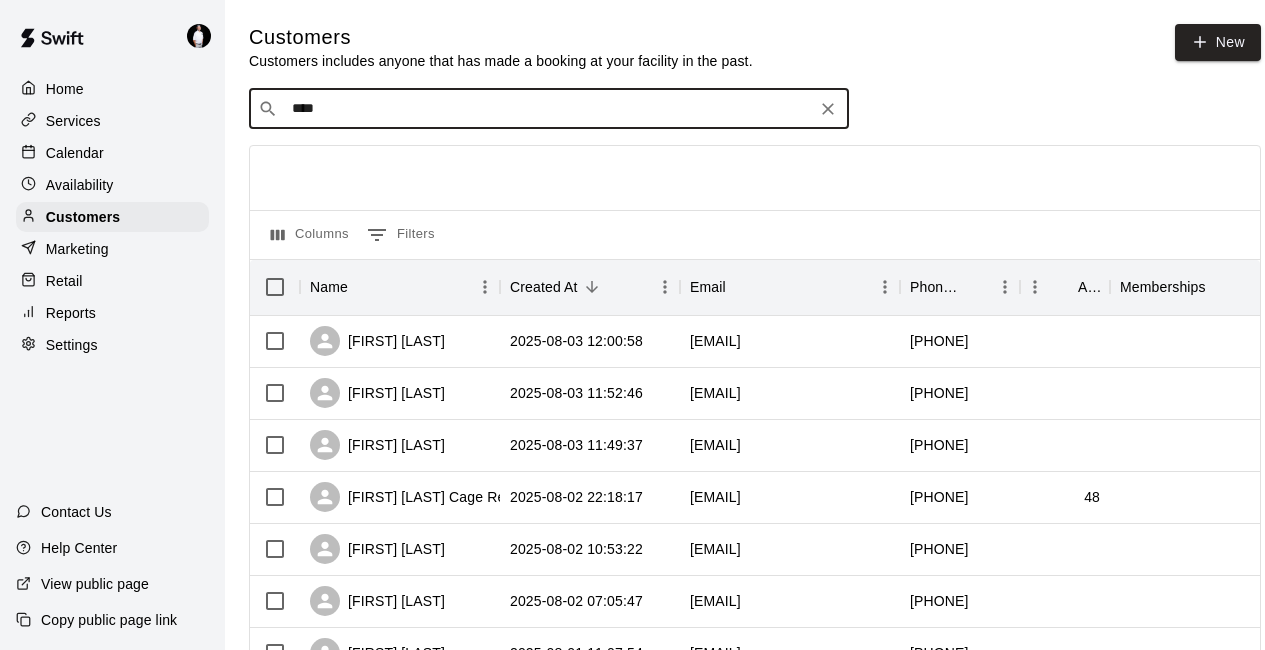type on "*****" 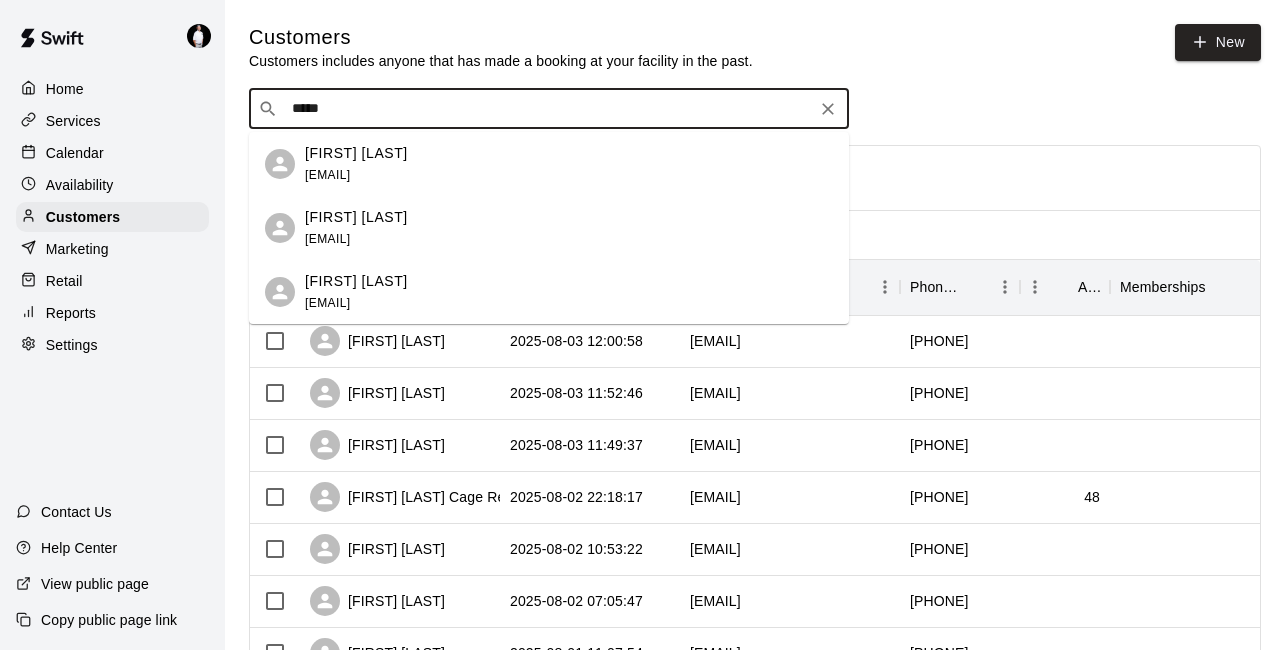click on "[FIRST] [LAST] [EMAIL]" at bounding box center [356, 164] 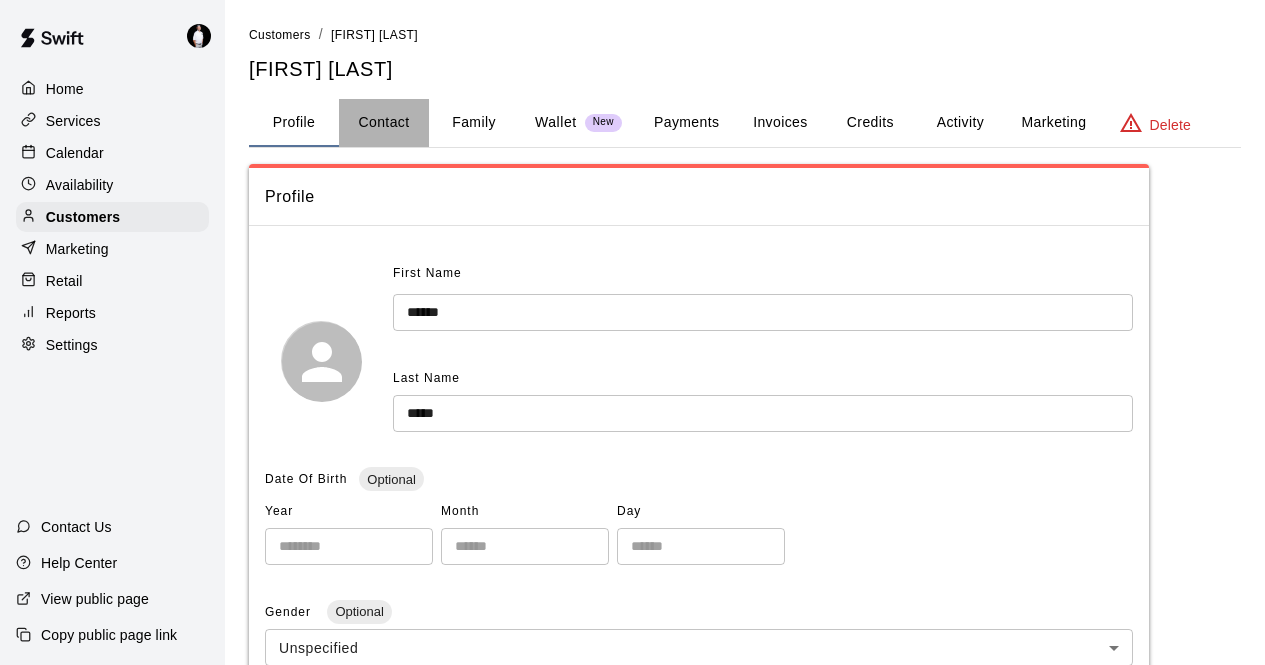 click on "Contact" at bounding box center (384, 123) 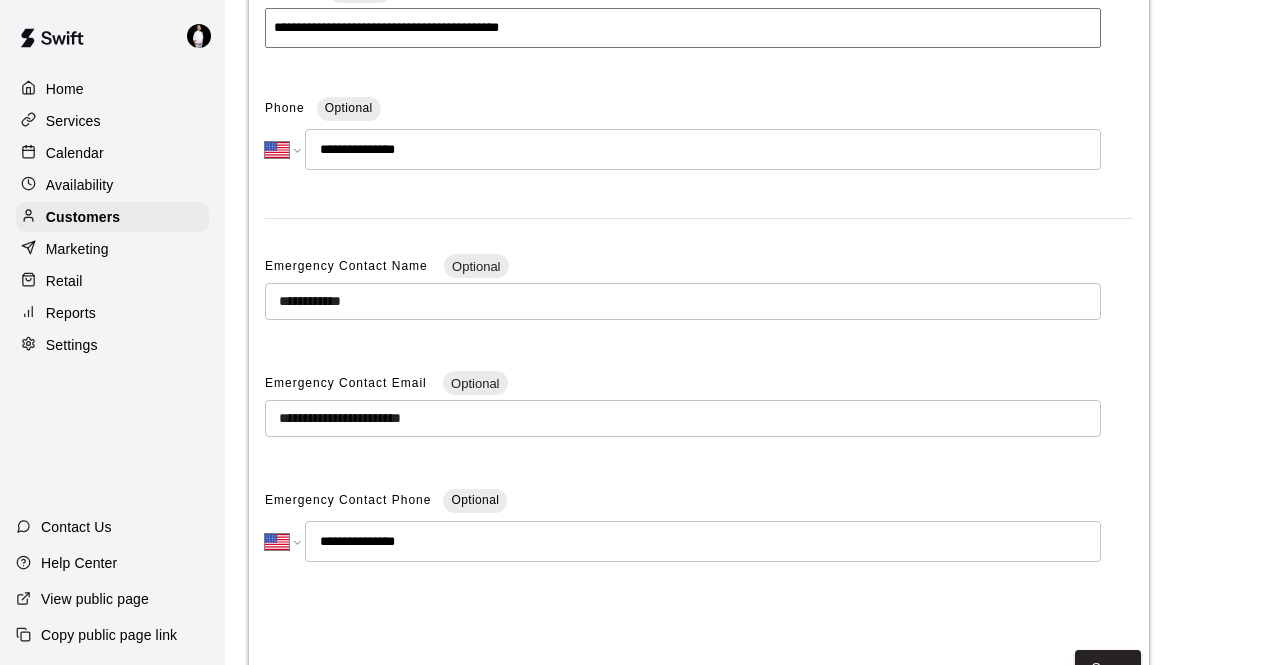 scroll, scrollTop: 419, scrollLeft: 0, axis: vertical 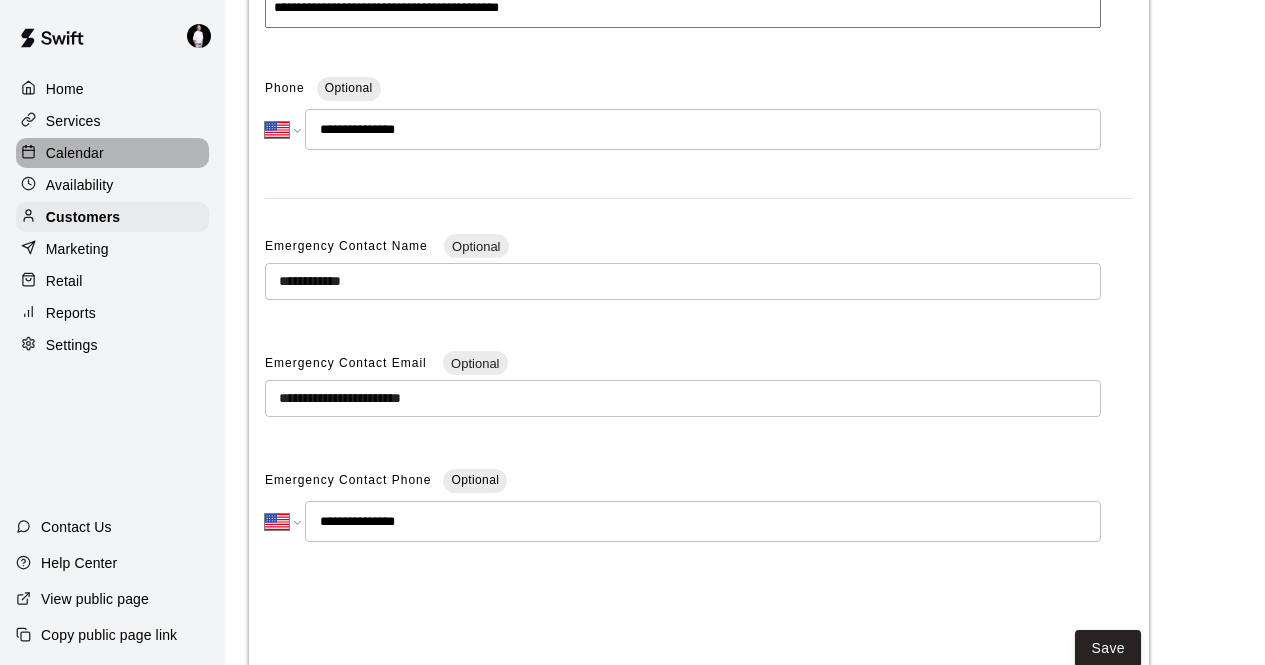 click on "Calendar" at bounding box center (75, 153) 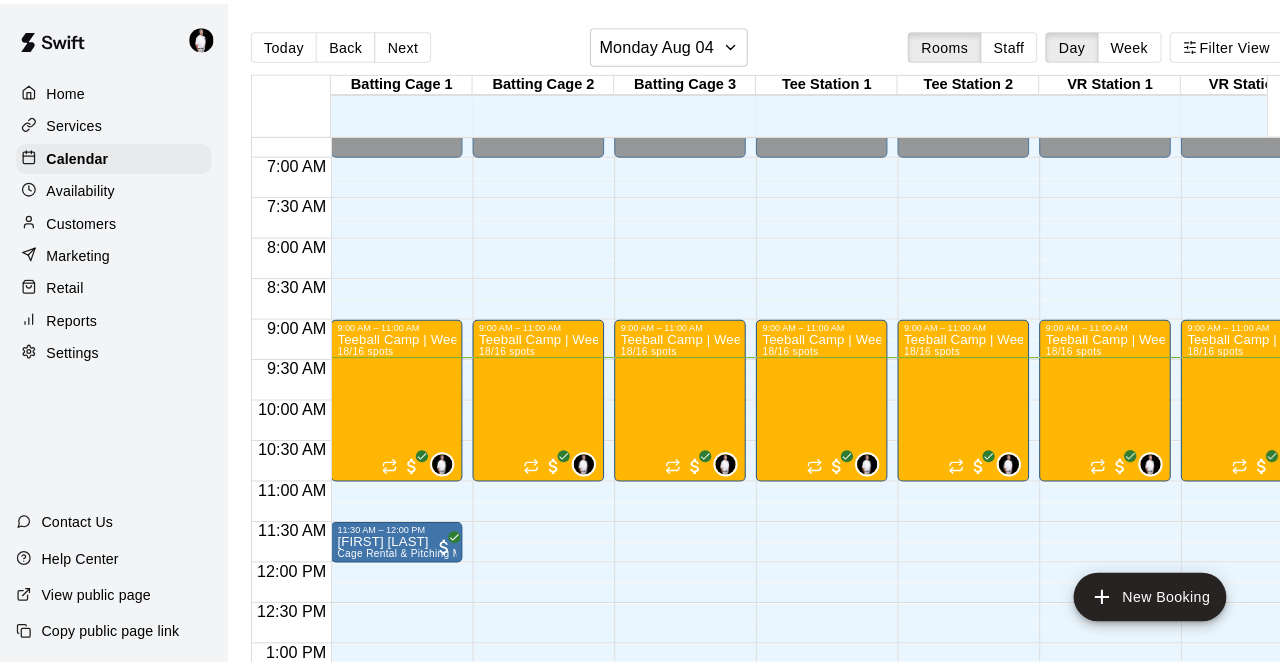 scroll, scrollTop: 540, scrollLeft: 0, axis: vertical 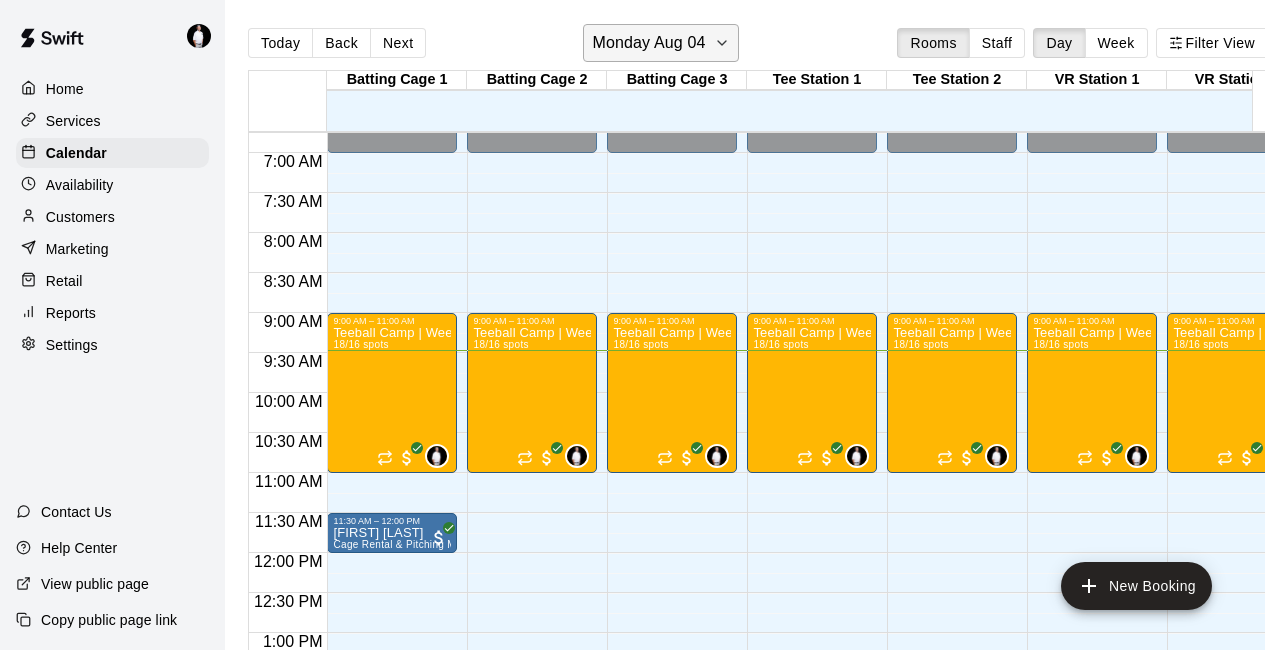 click 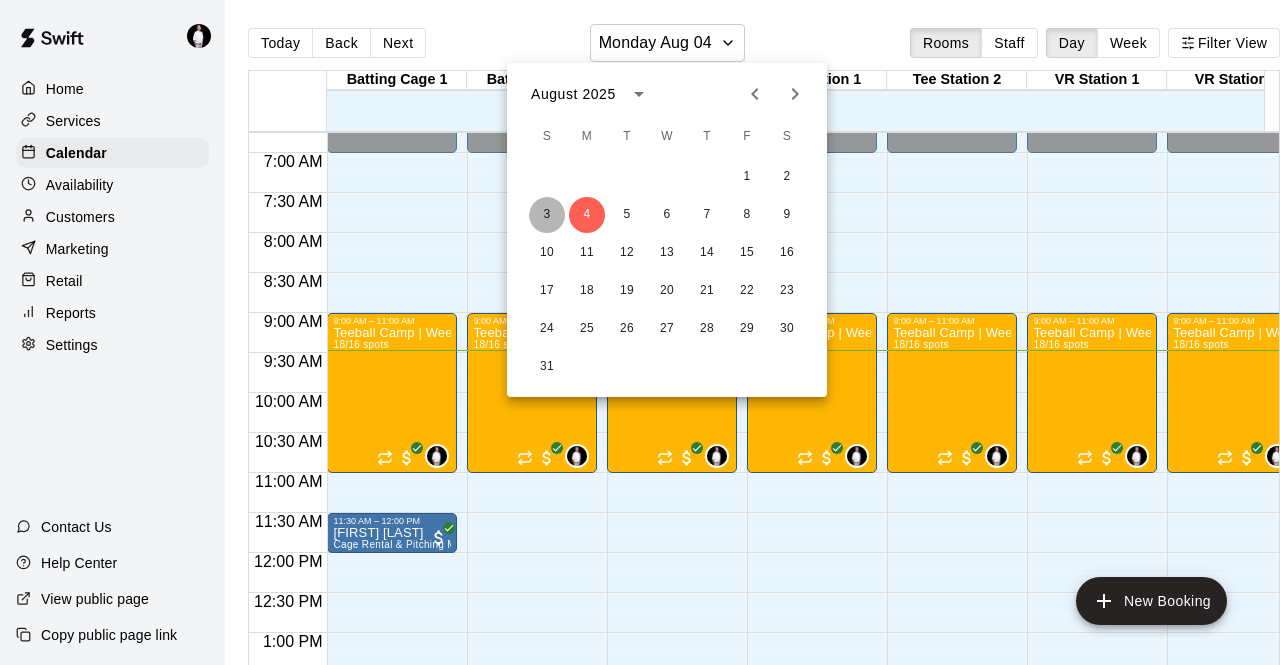 click on "3" at bounding box center (547, 215) 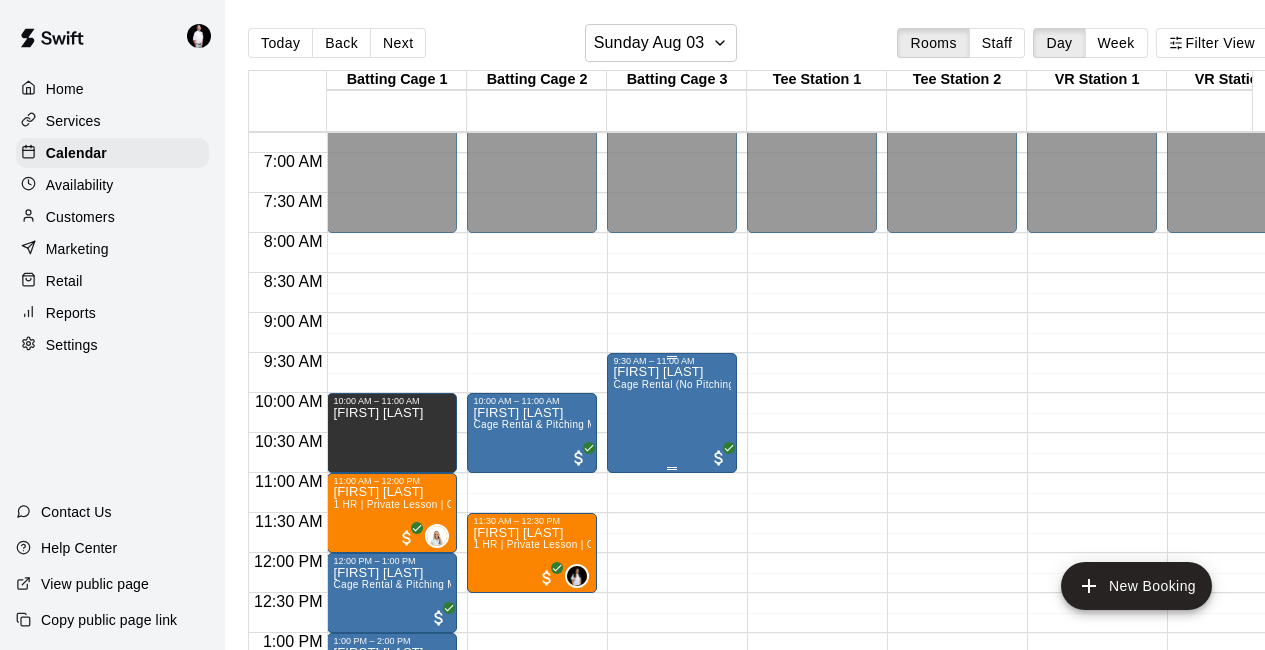 click on "[FIRST] [LAST] Cage Rental (No Pitching Machine)" at bounding box center (672, 691) 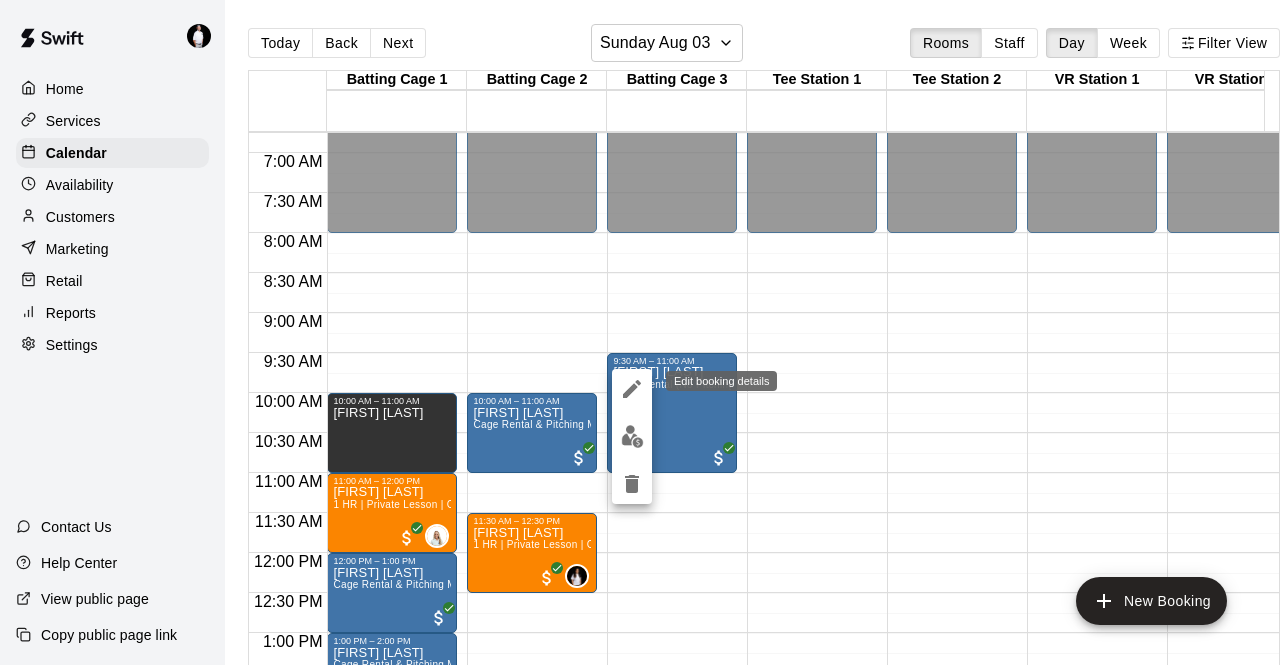 click 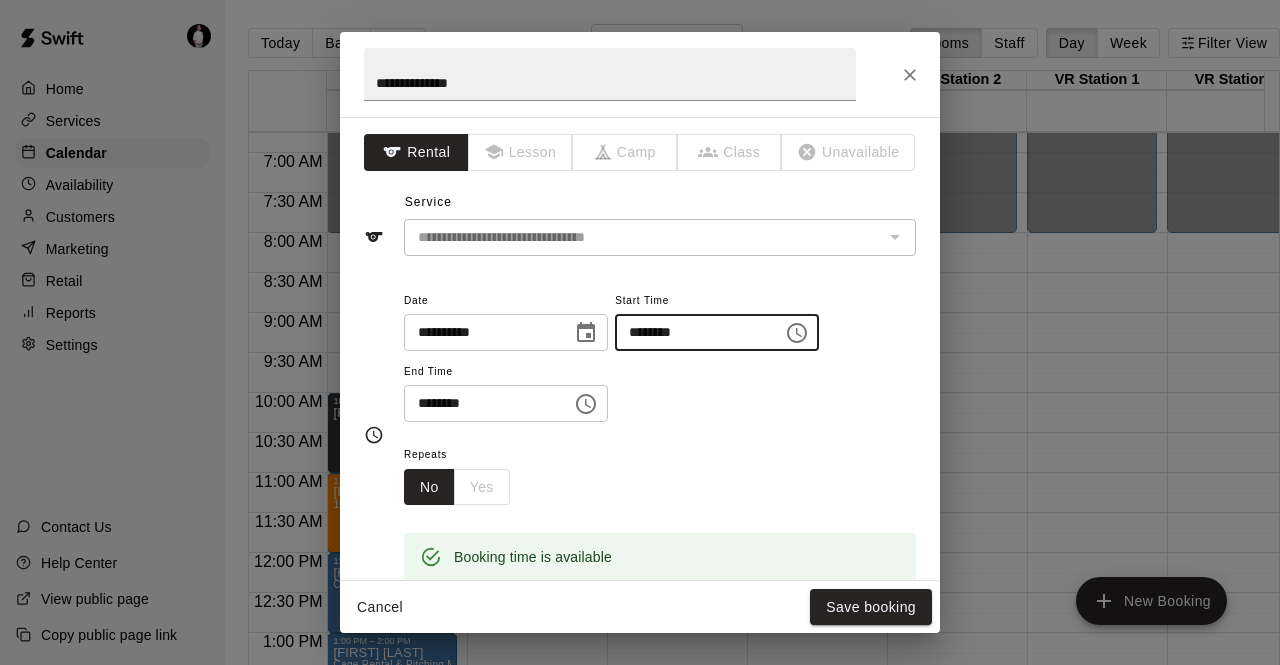click on "********" at bounding box center [692, 332] 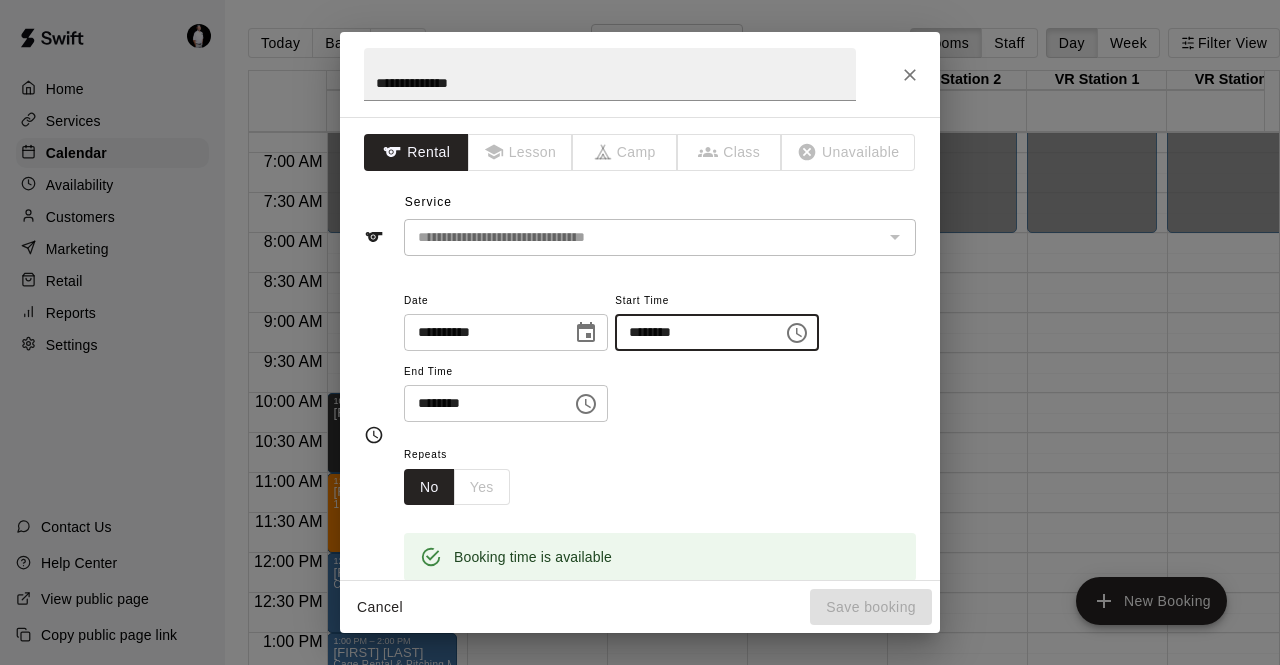 type on "********" 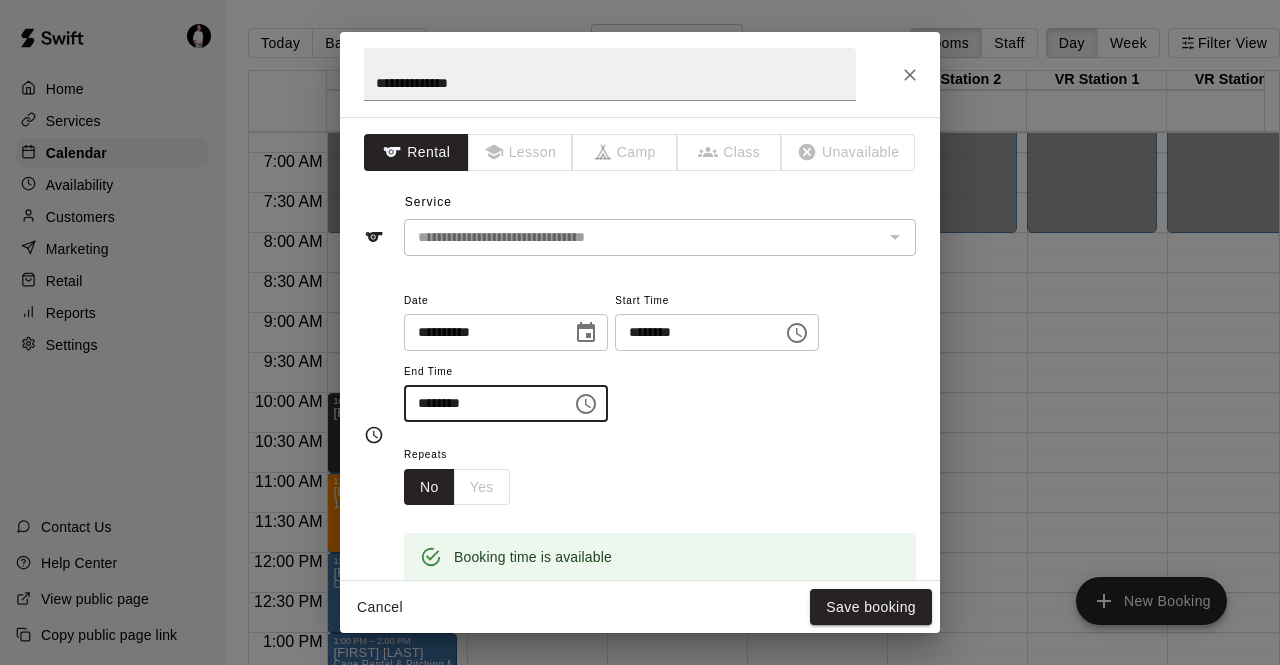 type on "********" 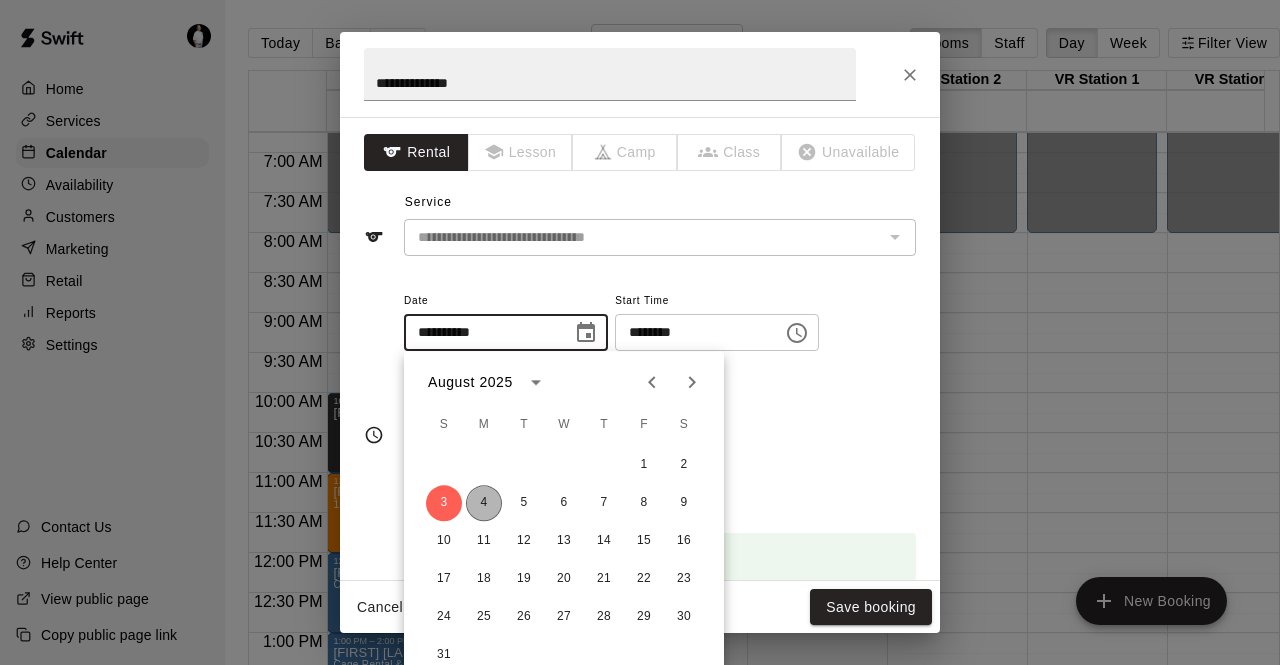 click on "4" at bounding box center [484, 503] 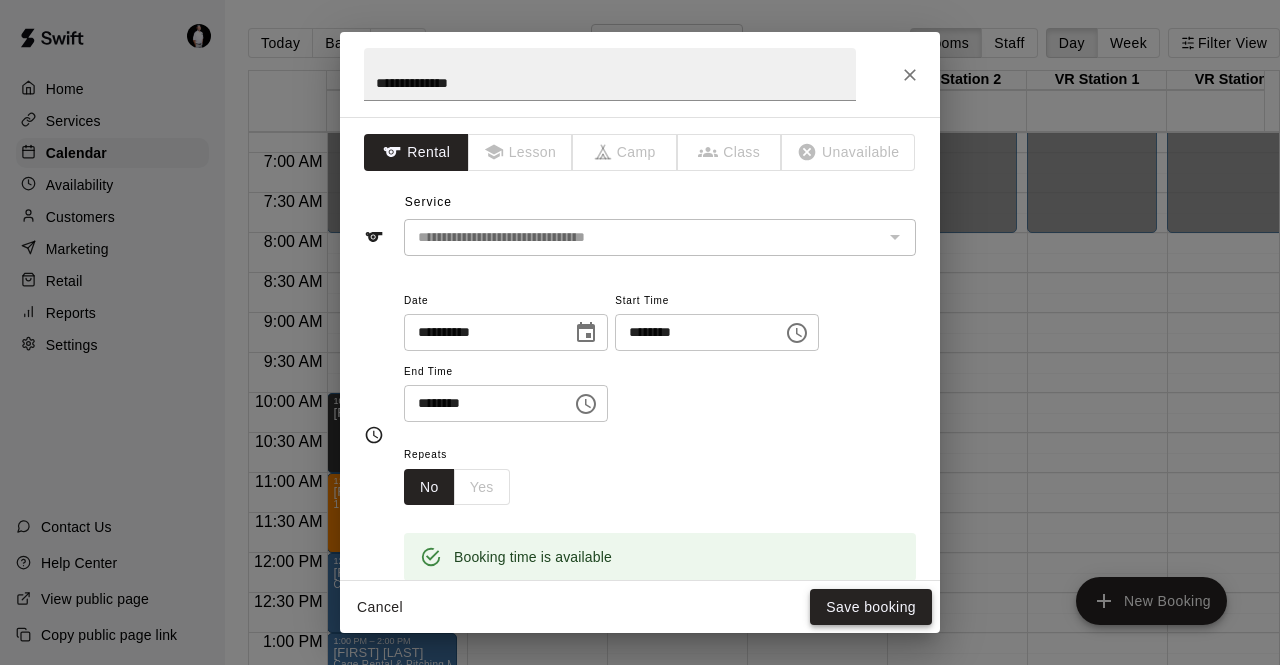click on "Save booking" at bounding box center [871, 607] 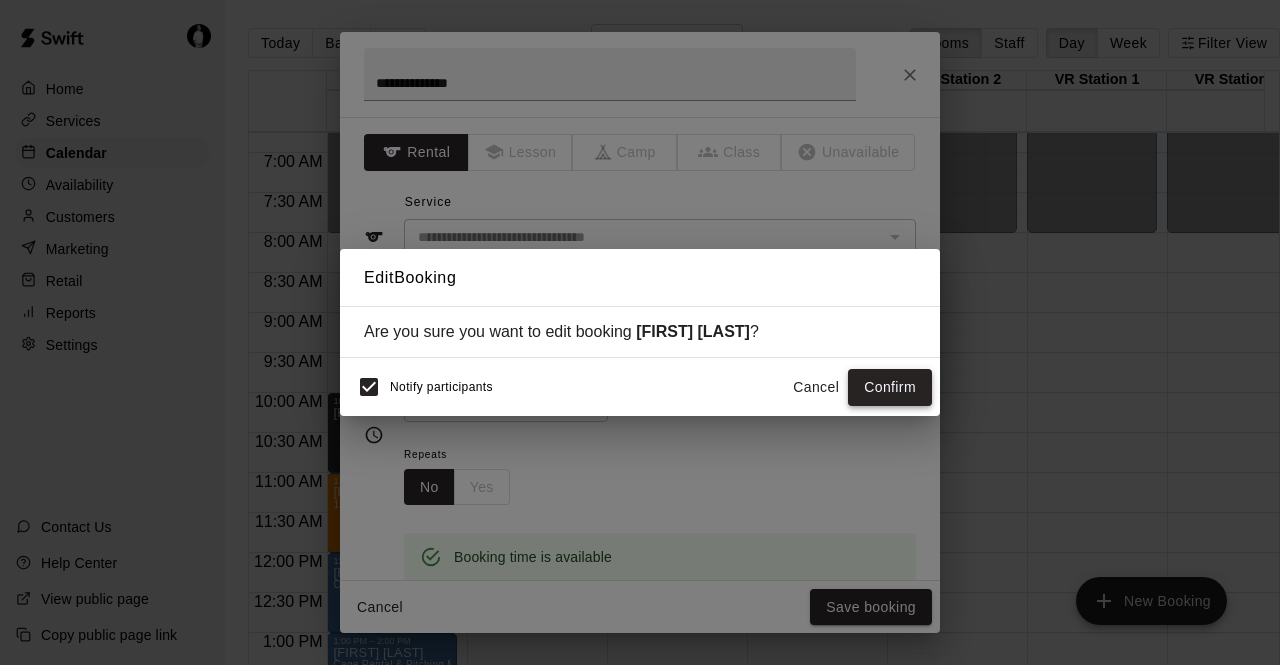 click on "Confirm" at bounding box center [890, 387] 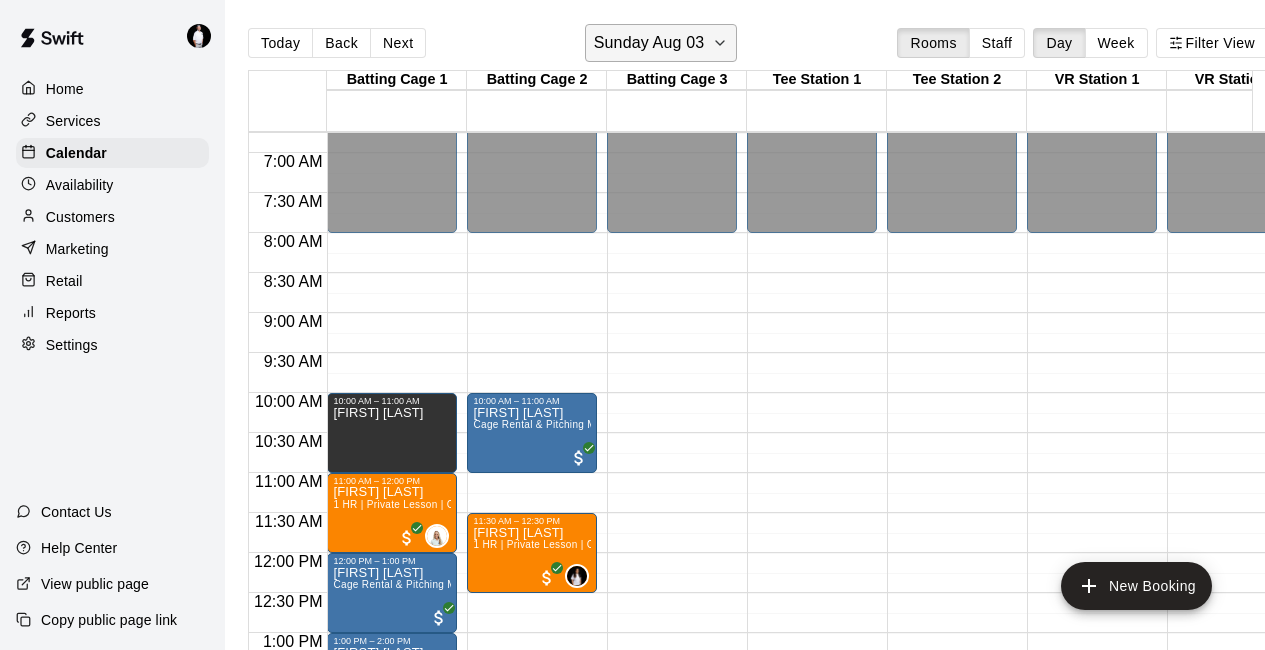 click on "Sunday Aug 03" at bounding box center (649, 43) 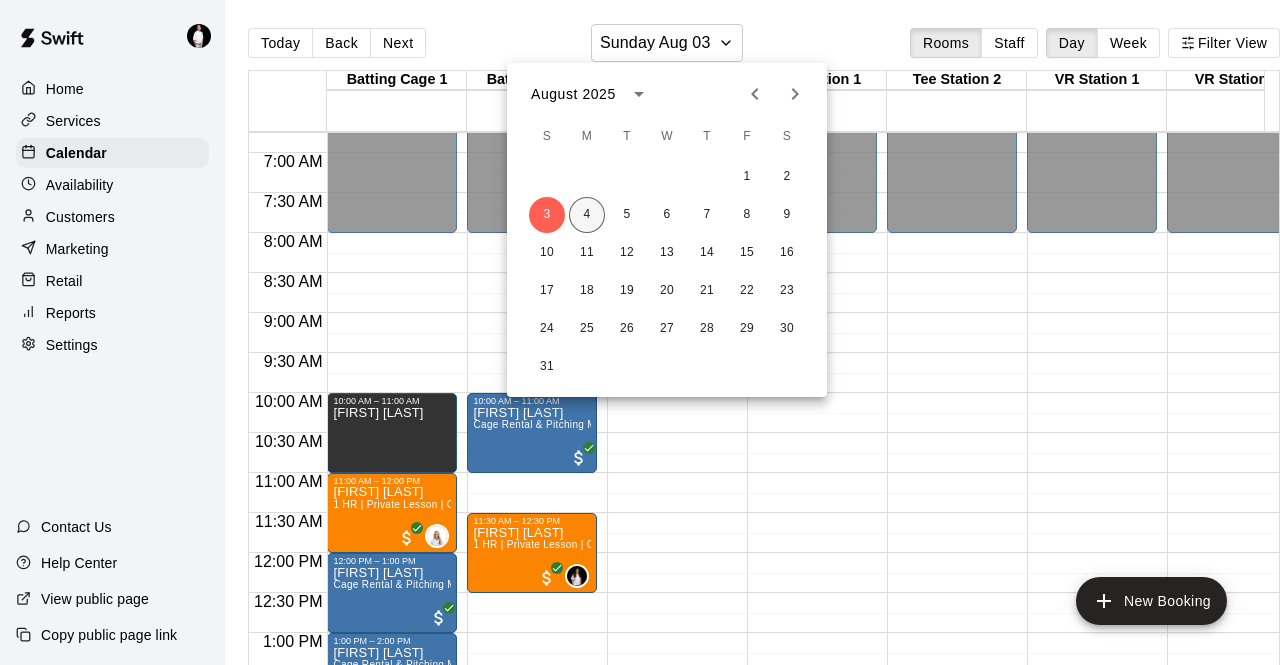 click on "4" at bounding box center (587, 215) 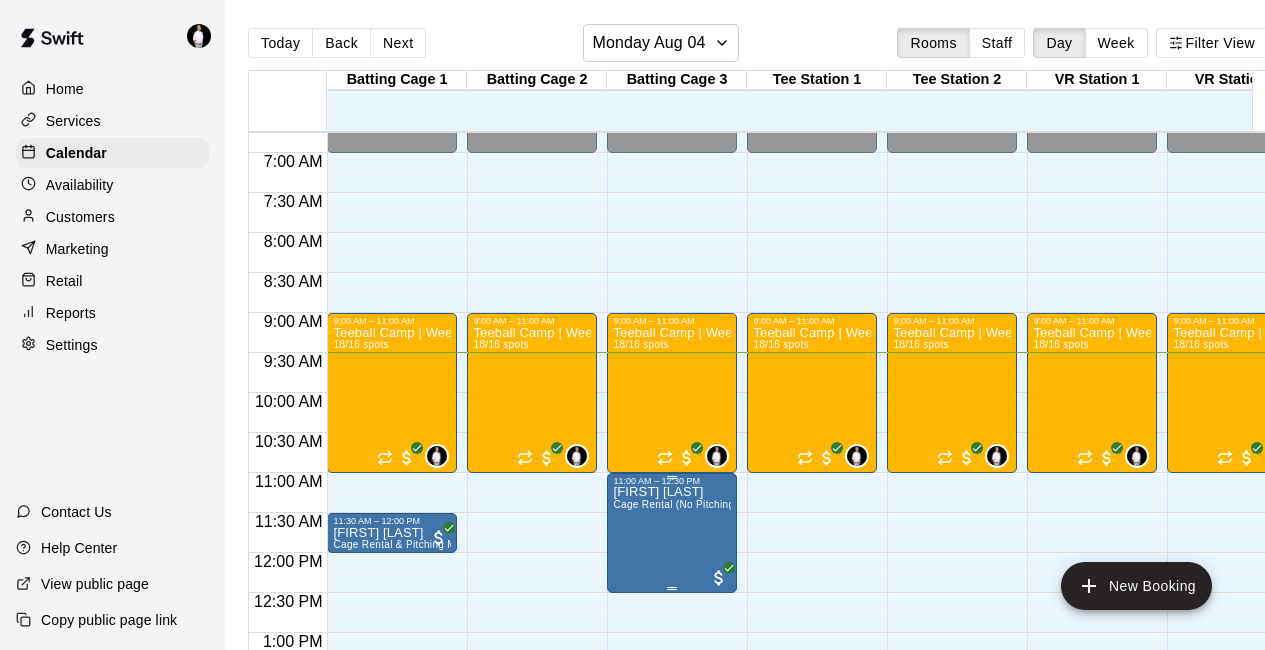 click on "[FIRST] [LAST] Cage Rental (No Pitching Machine)" at bounding box center (672, 811) 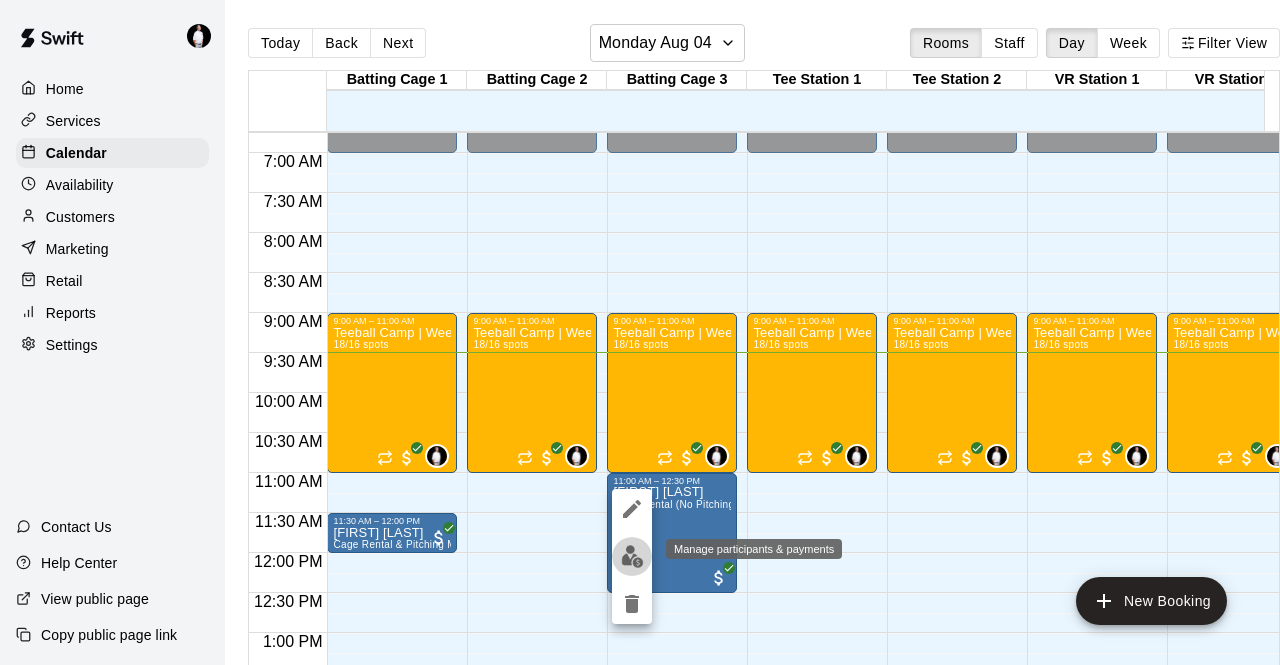 click at bounding box center [632, 556] 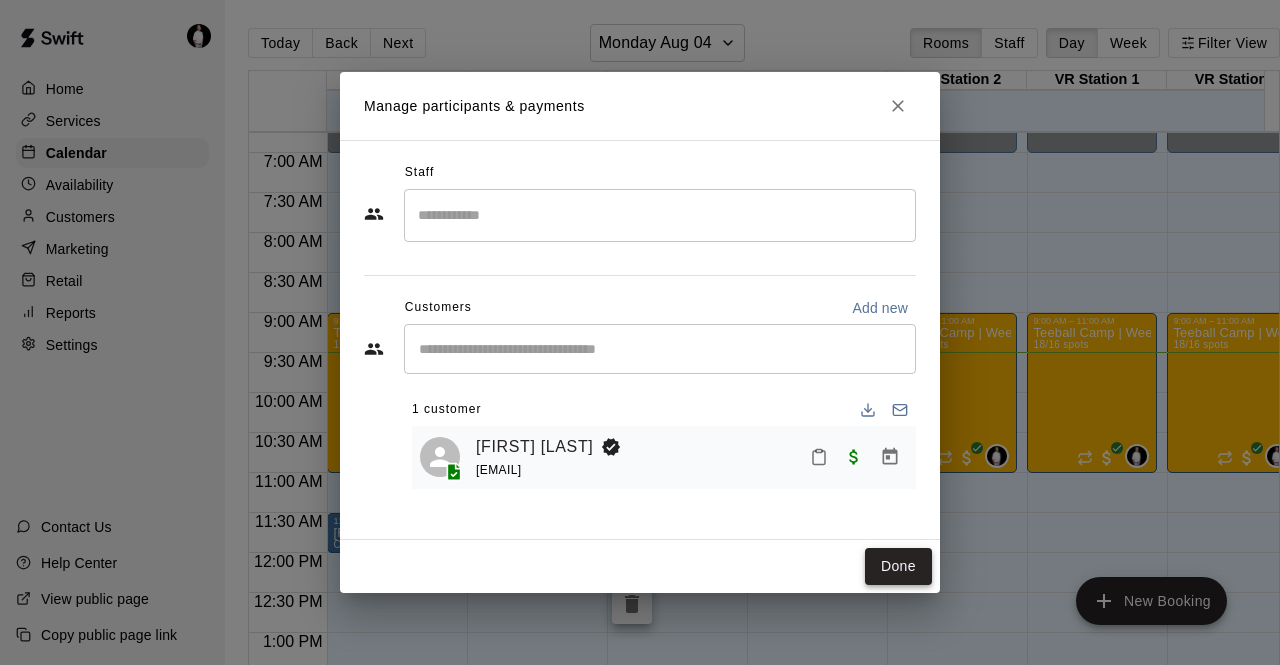 click on "Done" at bounding box center [898, 566] 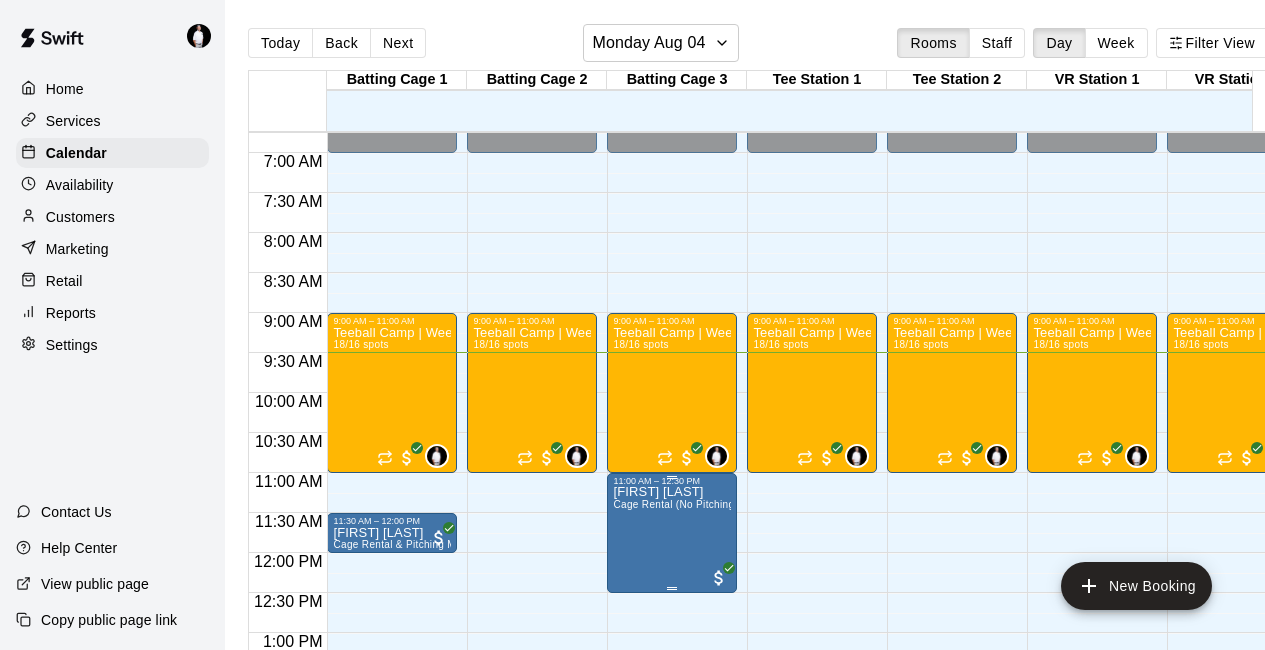 click on "[FIRST] [LAST] Cage Rental (No Pitching Machine)" at bounding box center [672, 811] 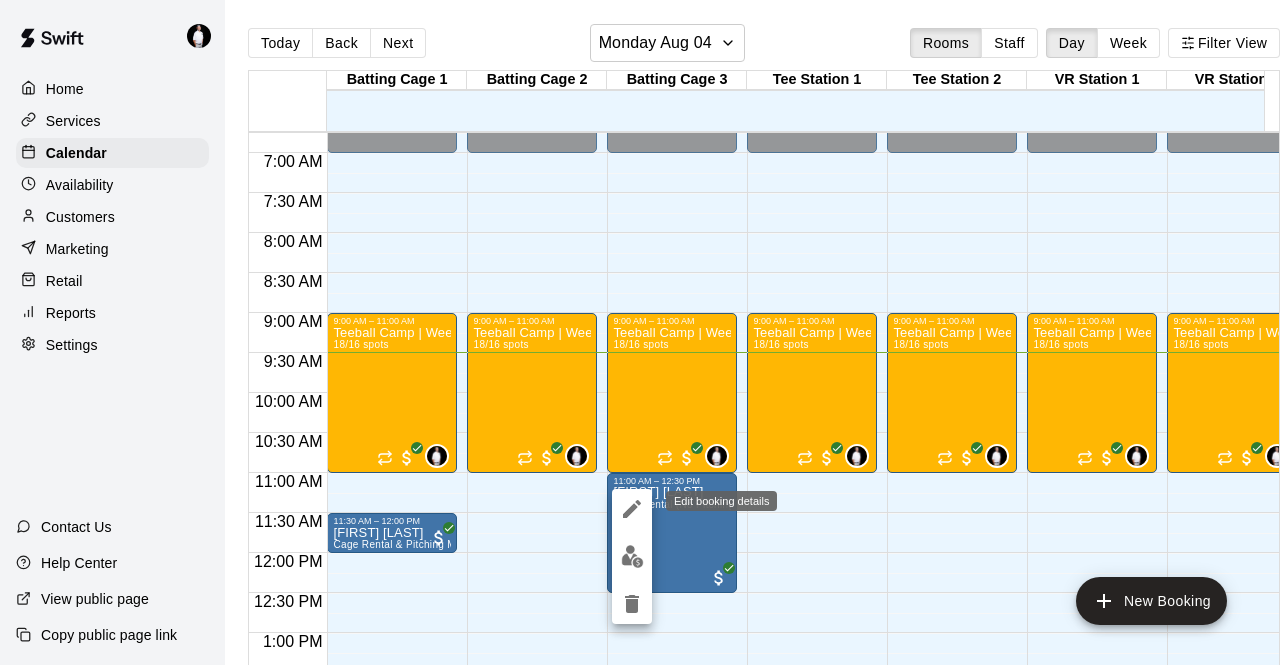 click 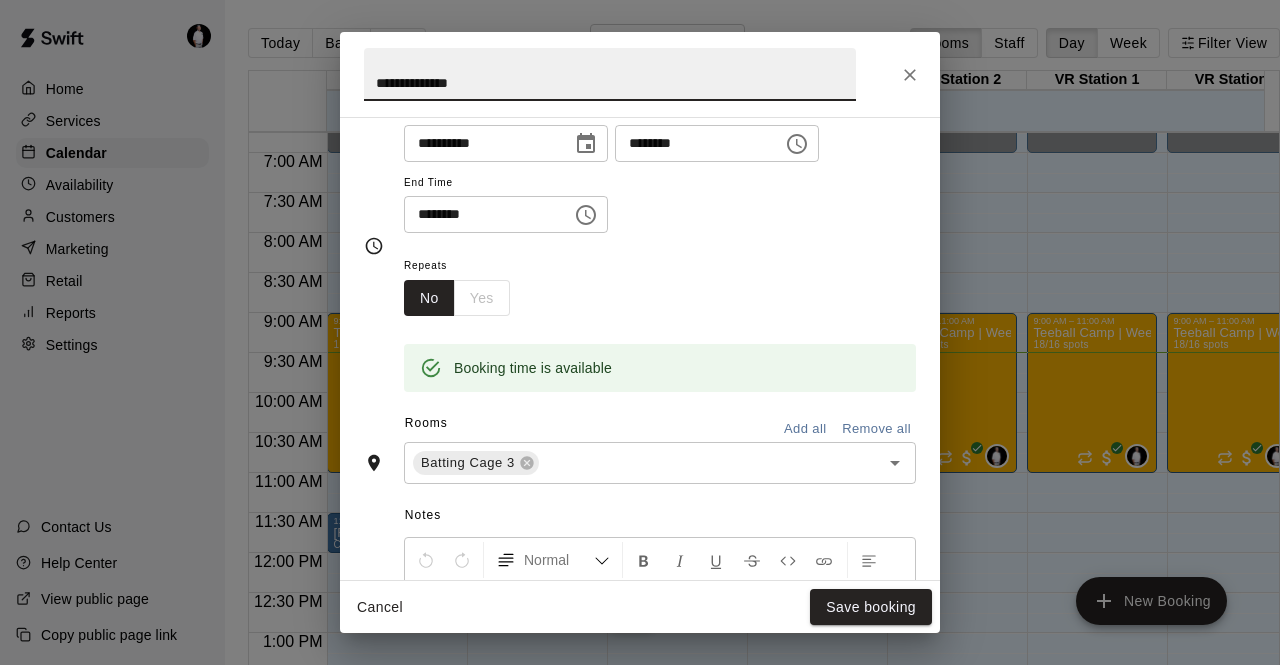 scroll, scrollTop: 232, scrollLeft: 0, axis: vertical 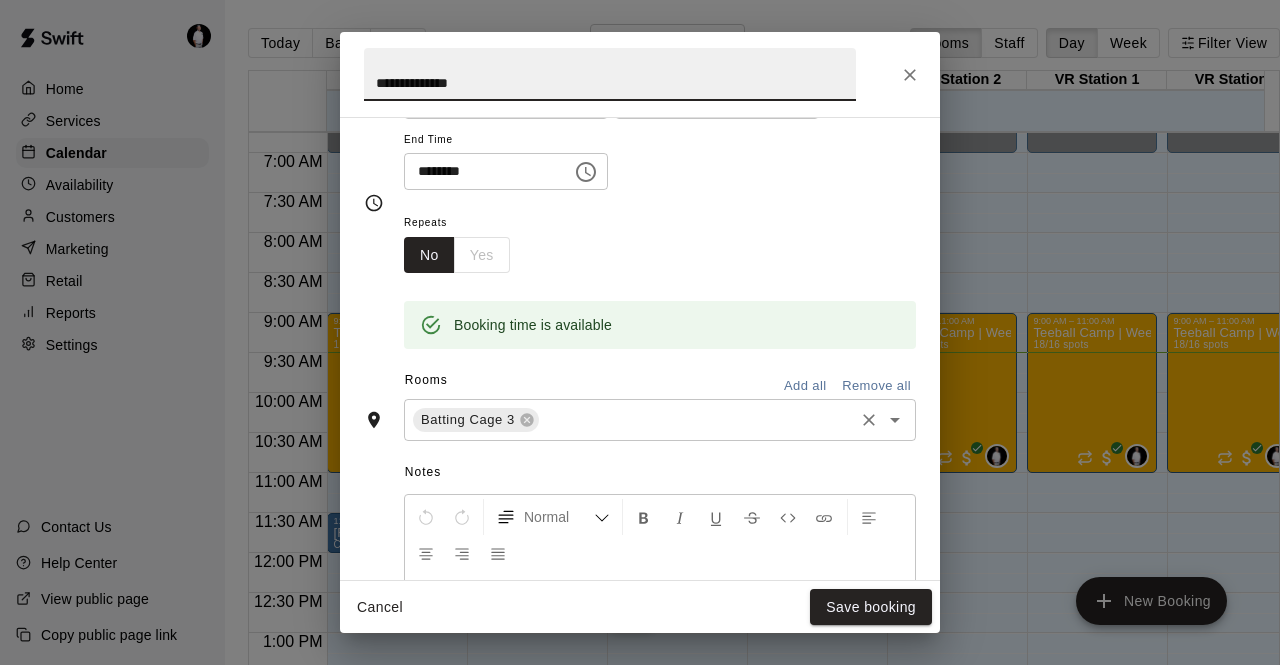 click 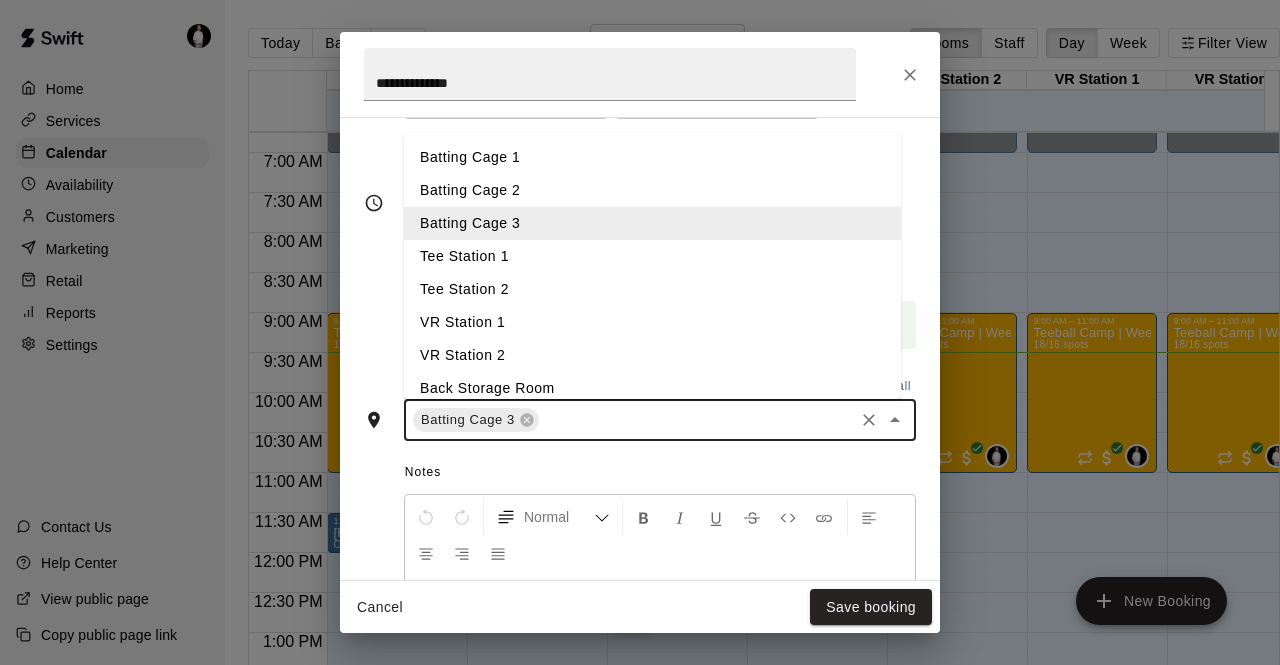 click on "**********" at bounding box center (640, 332) 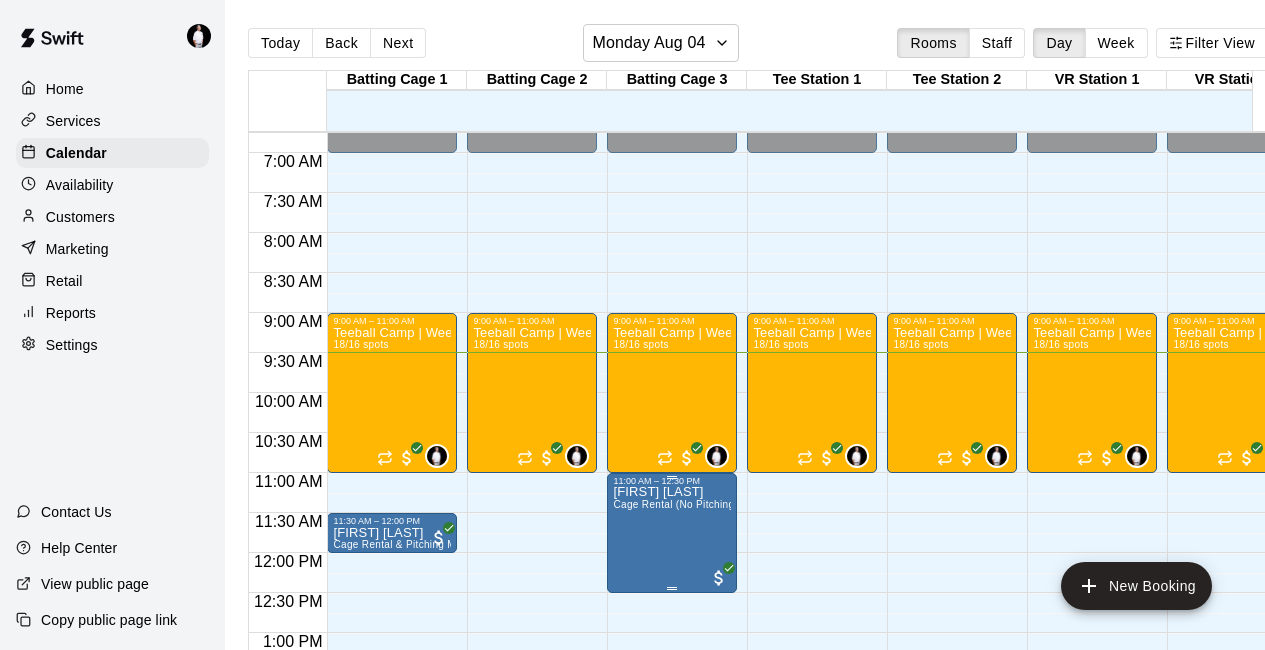 click on "Cage Rental (No Pitching Machine)" at bounding box center (697, 504) 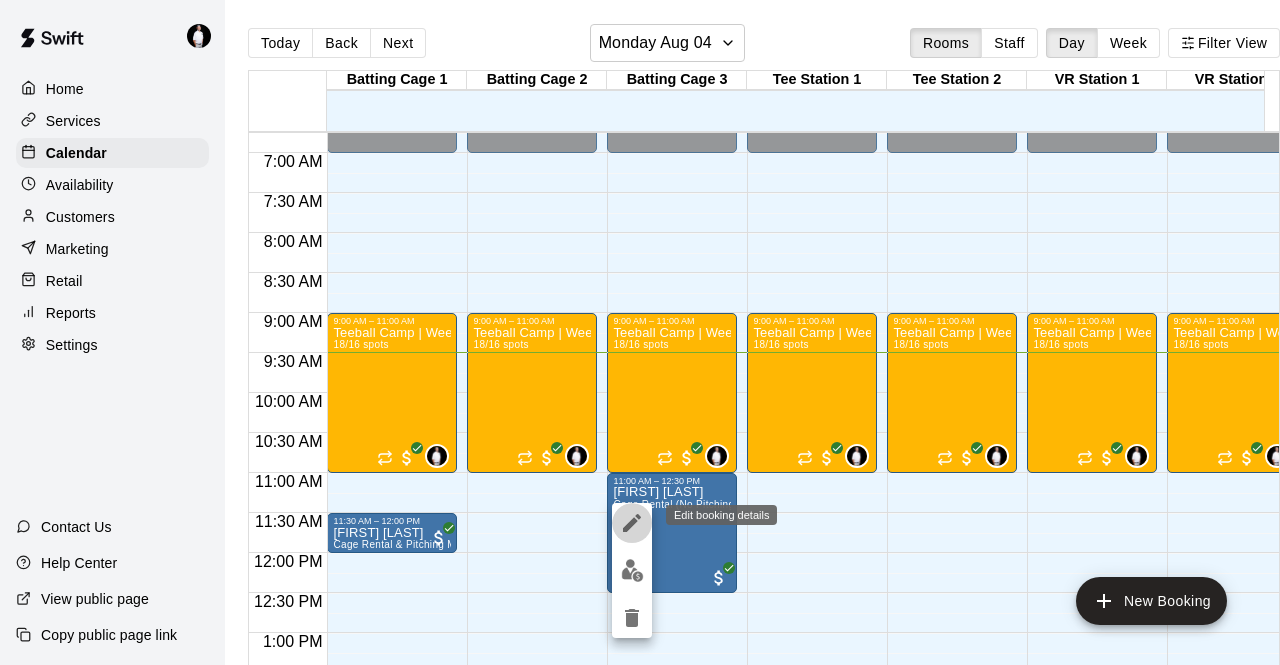 click at bounding box center (632, 523) 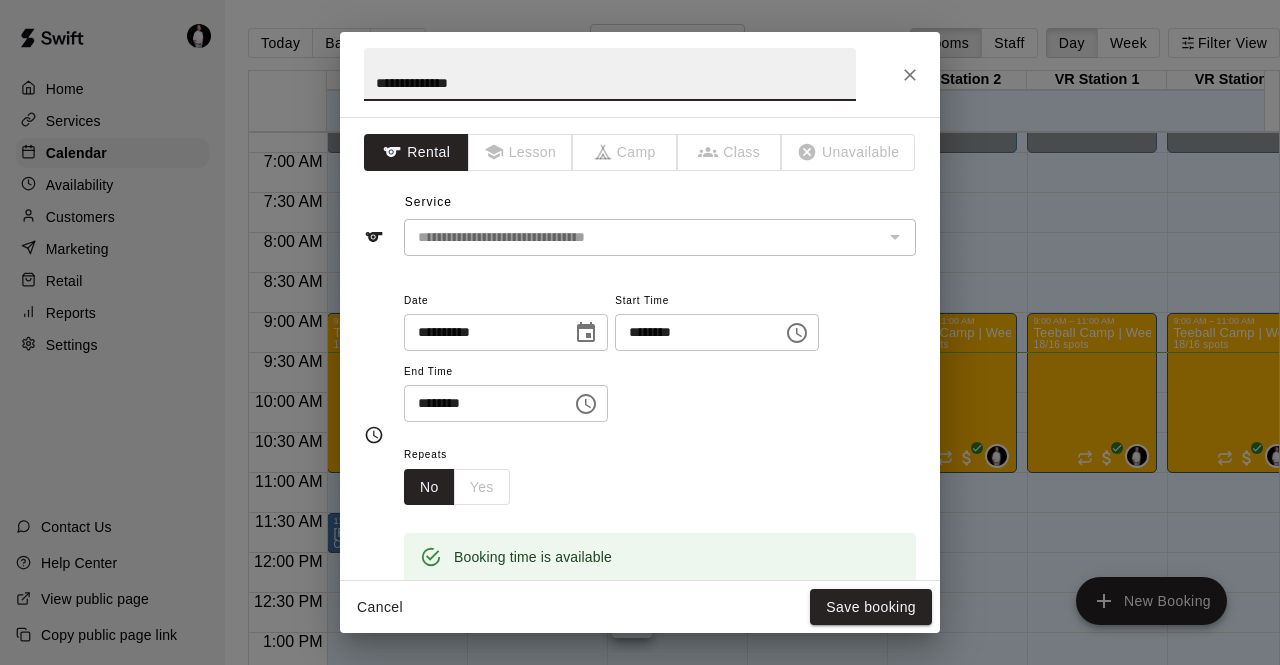 click on "**********" at bounding box center [640, 332] 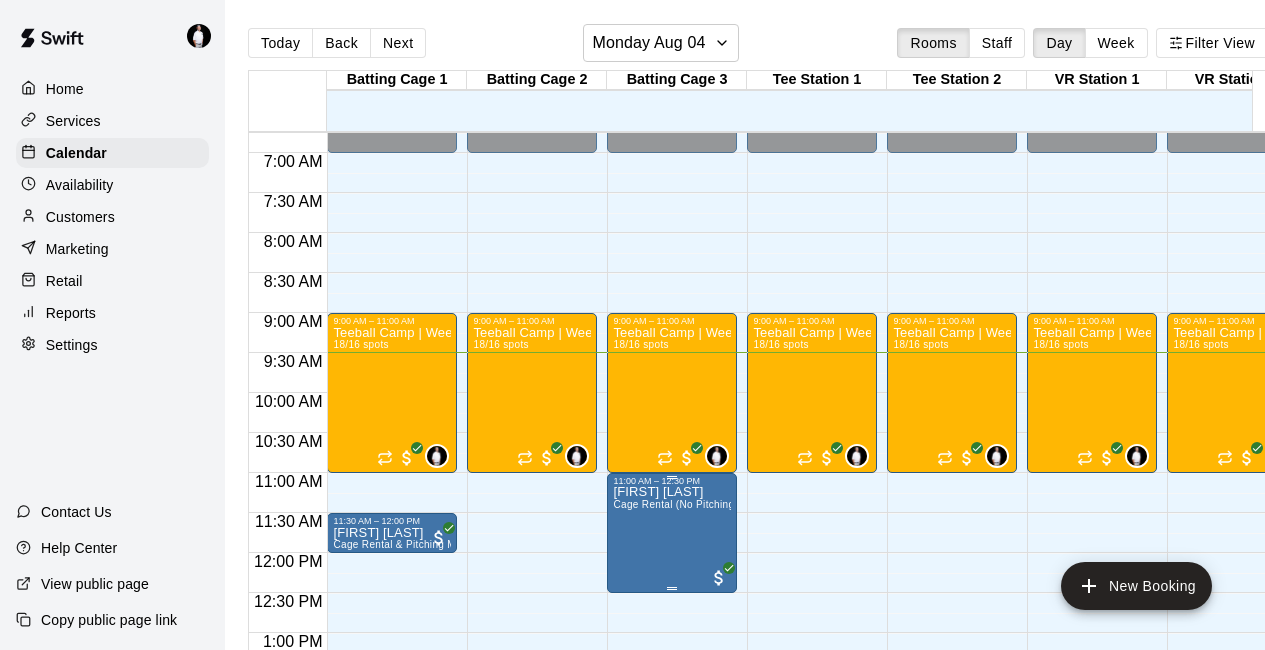 click on "[FIRST] [LAST] Cage Rental (No Pitching Machine)" at bounding box center [672, 811] 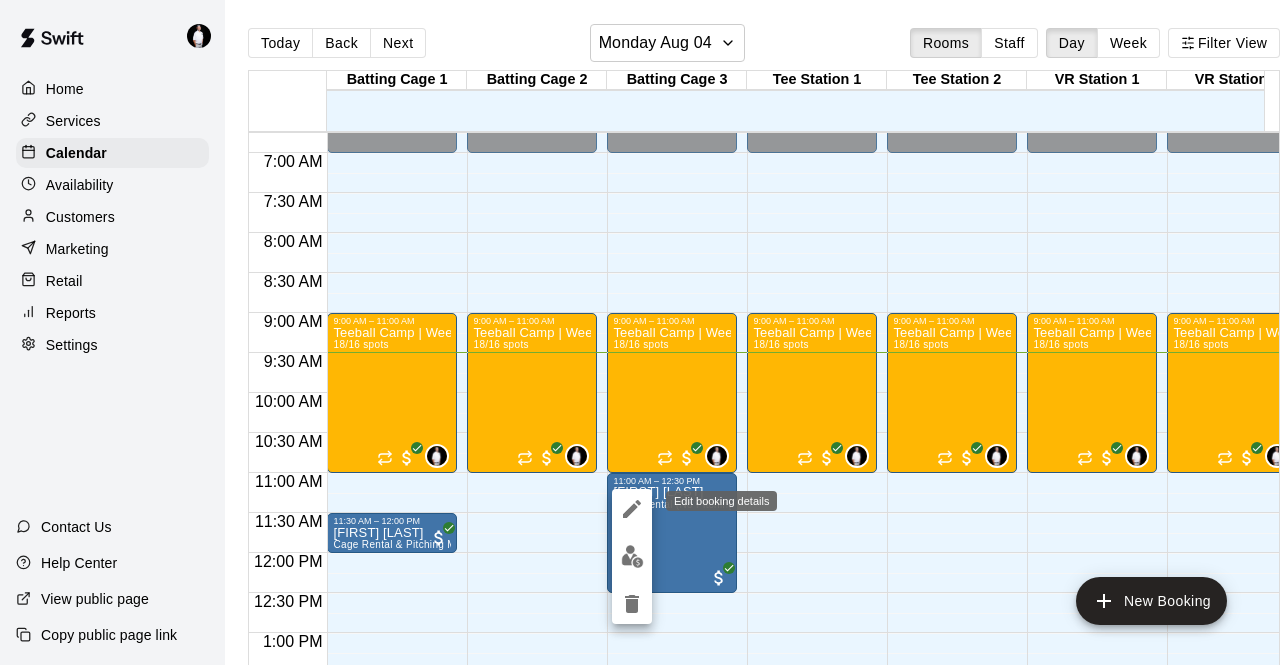 click 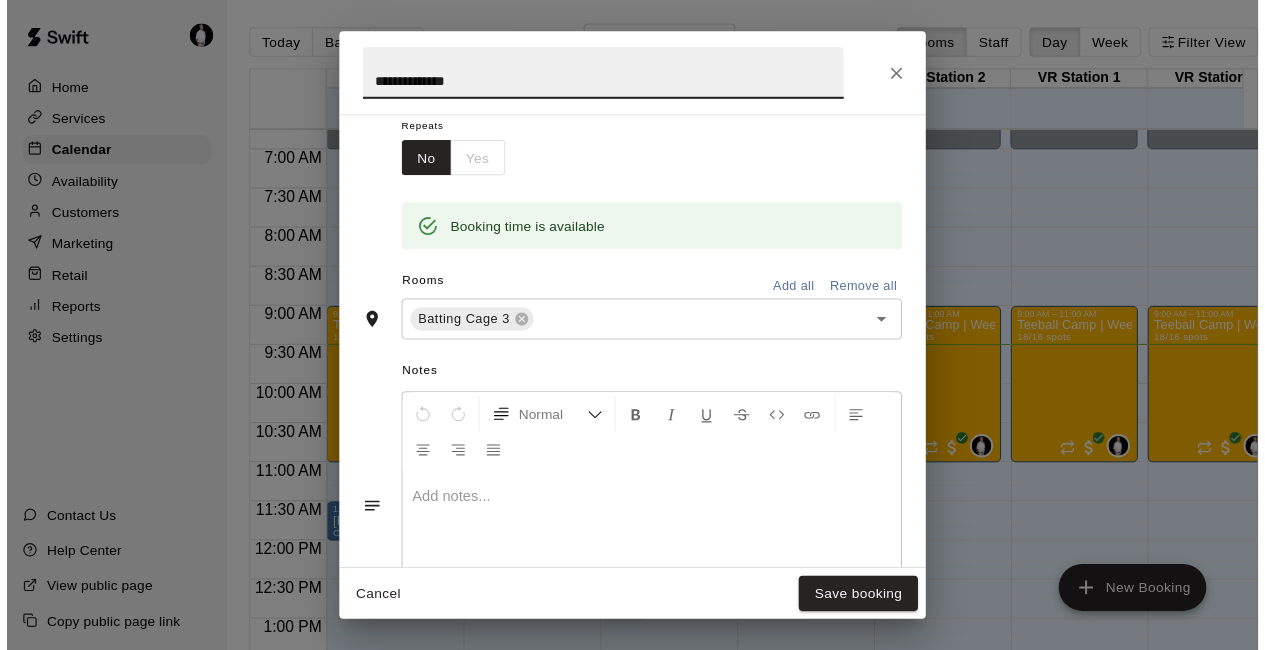 scroll, scrollTop: 328, scrollLeft: 0, axis: vertical 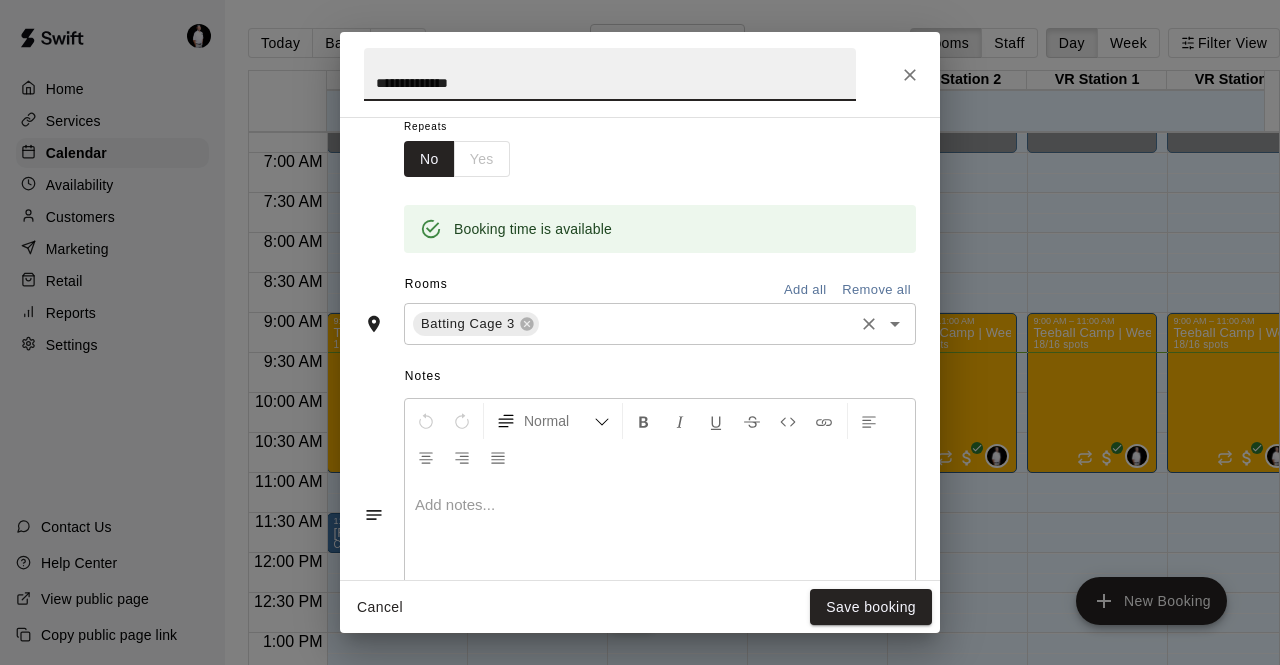 click 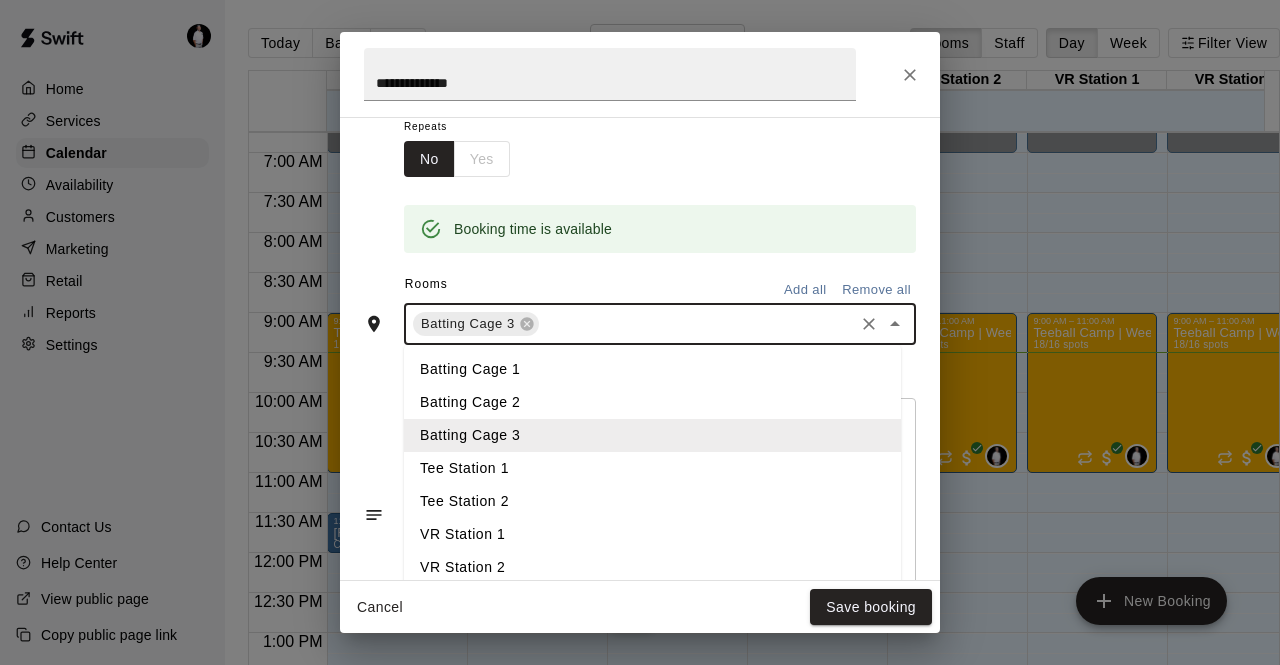 click on "Batting Cage 2" at bounding box center (652, 402) 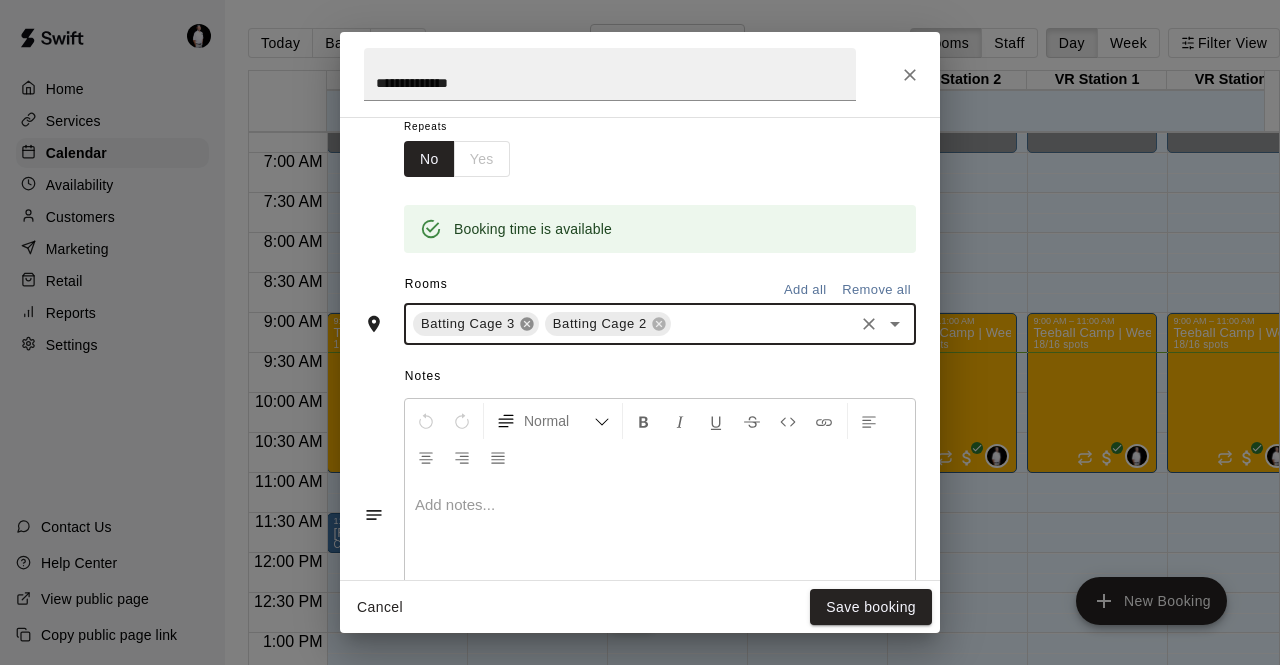 click 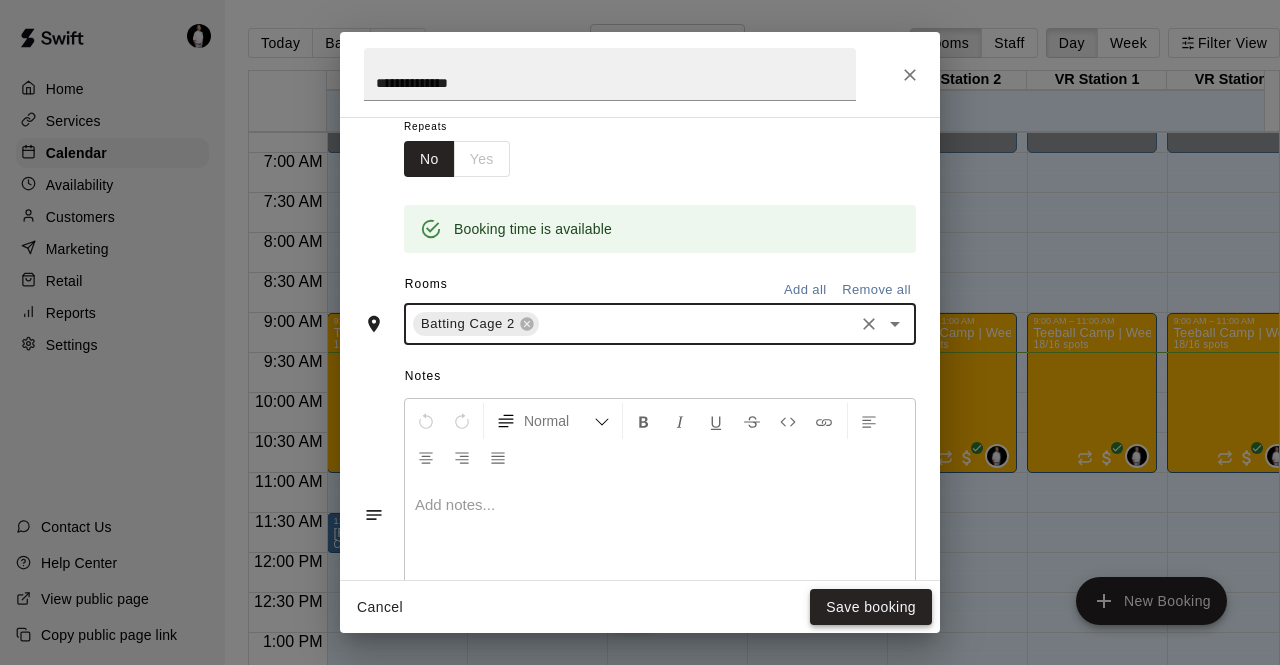 click on "Save booking" at bounding box center [871, 607] 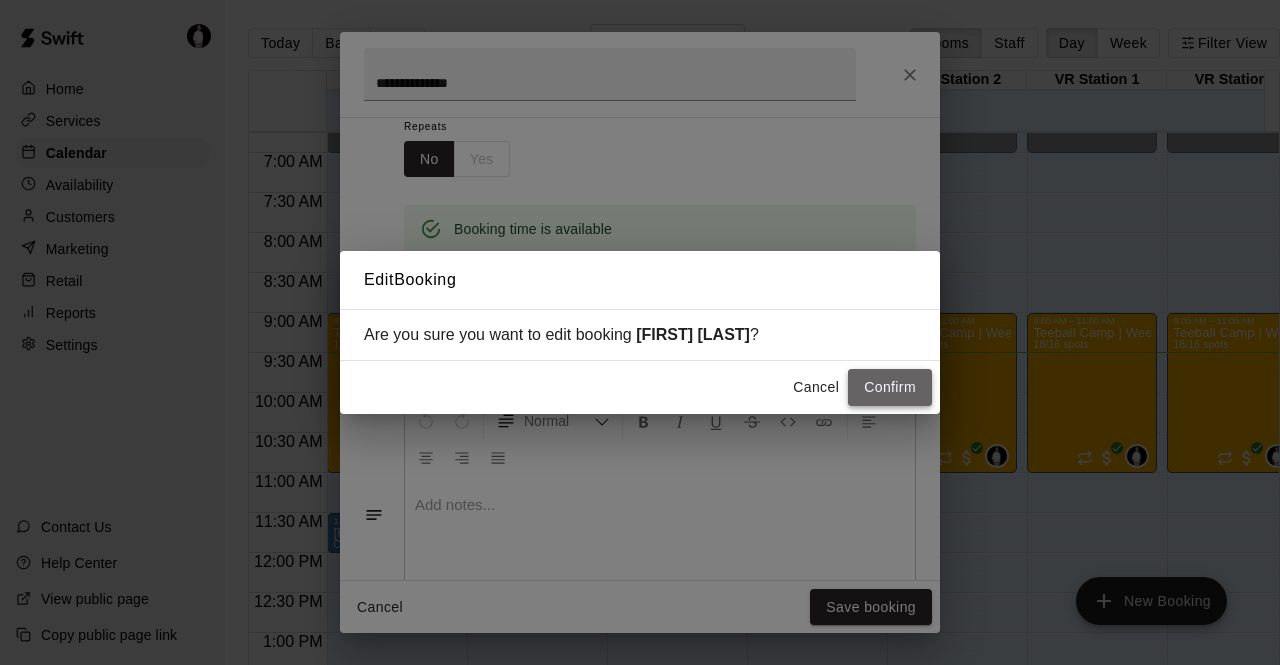 click on "Confirm" at bounding box center (890, 387) 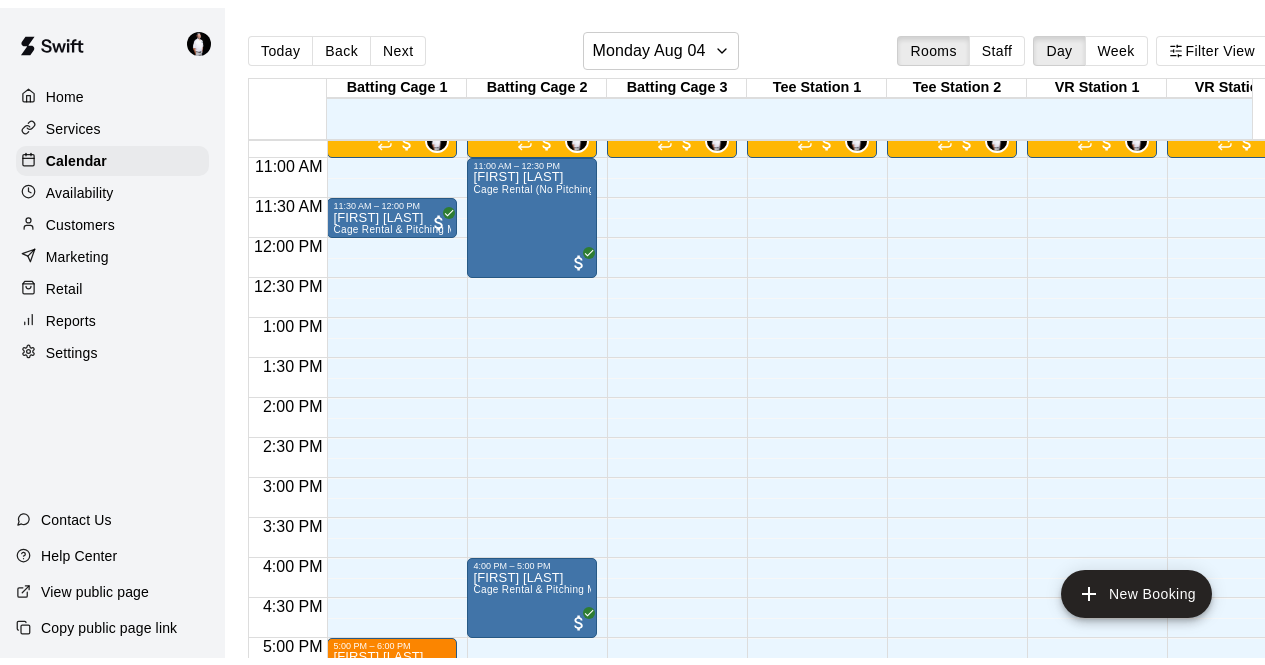 scroll, scrollTop: 873, scrollLeft: 0, axis: vertical 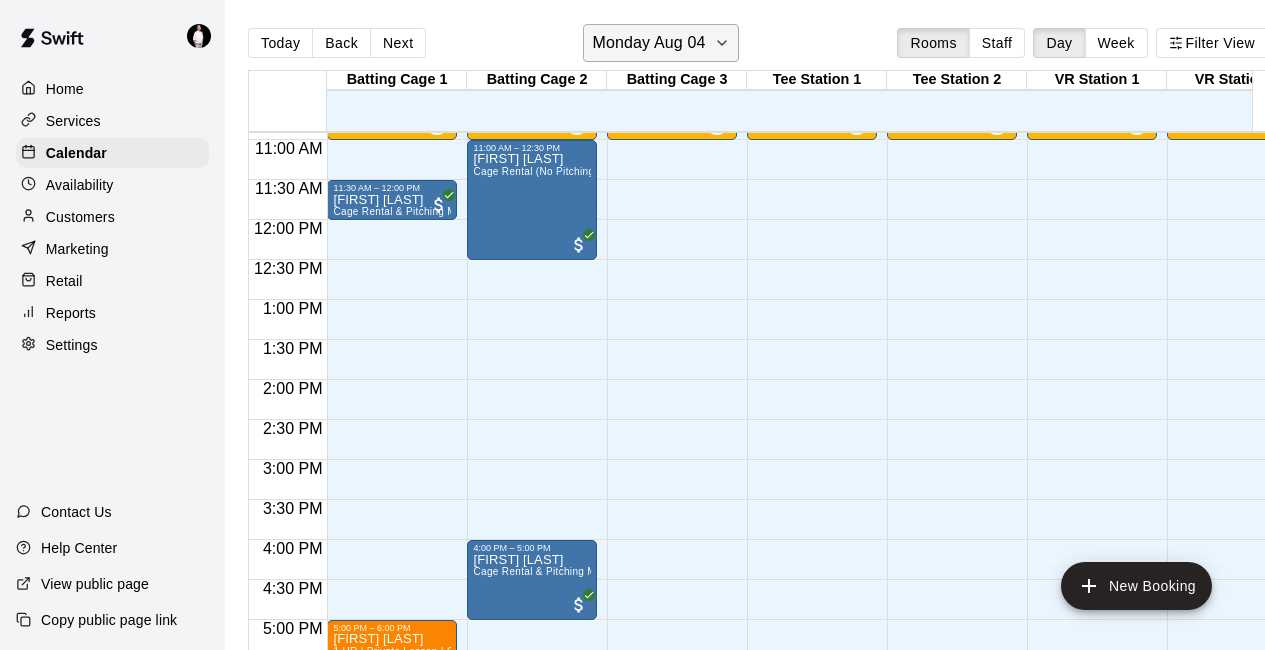 click 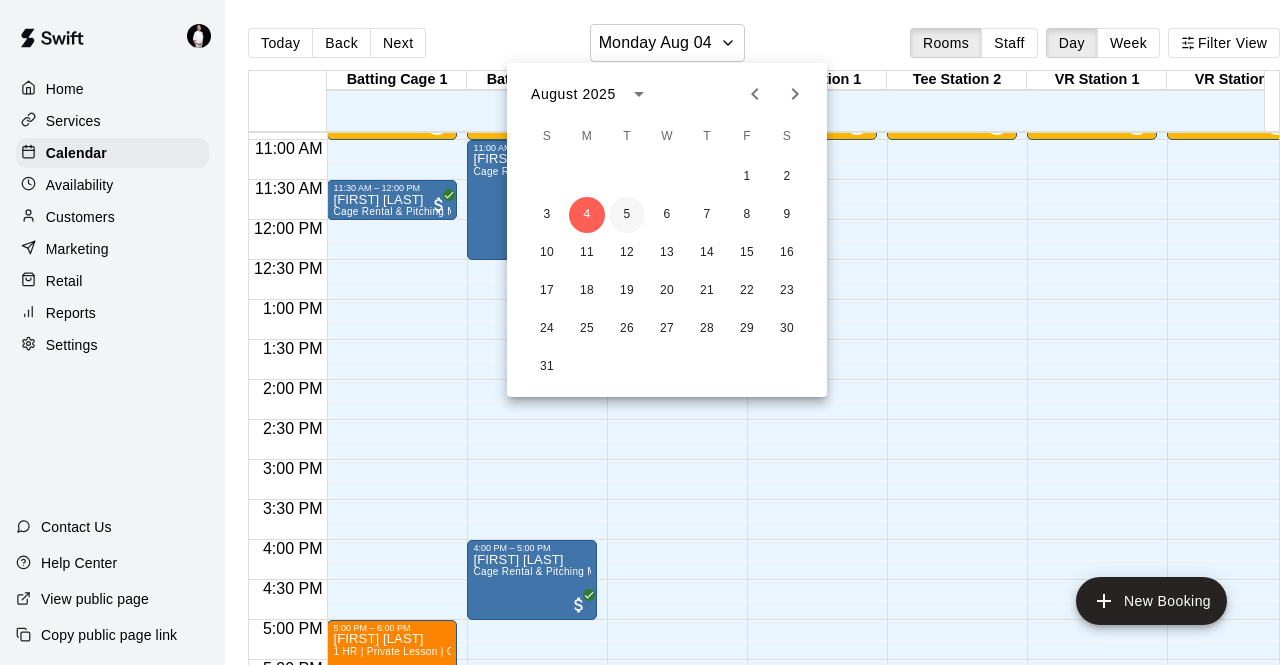 click on "5" at bounding box center [627, 215] 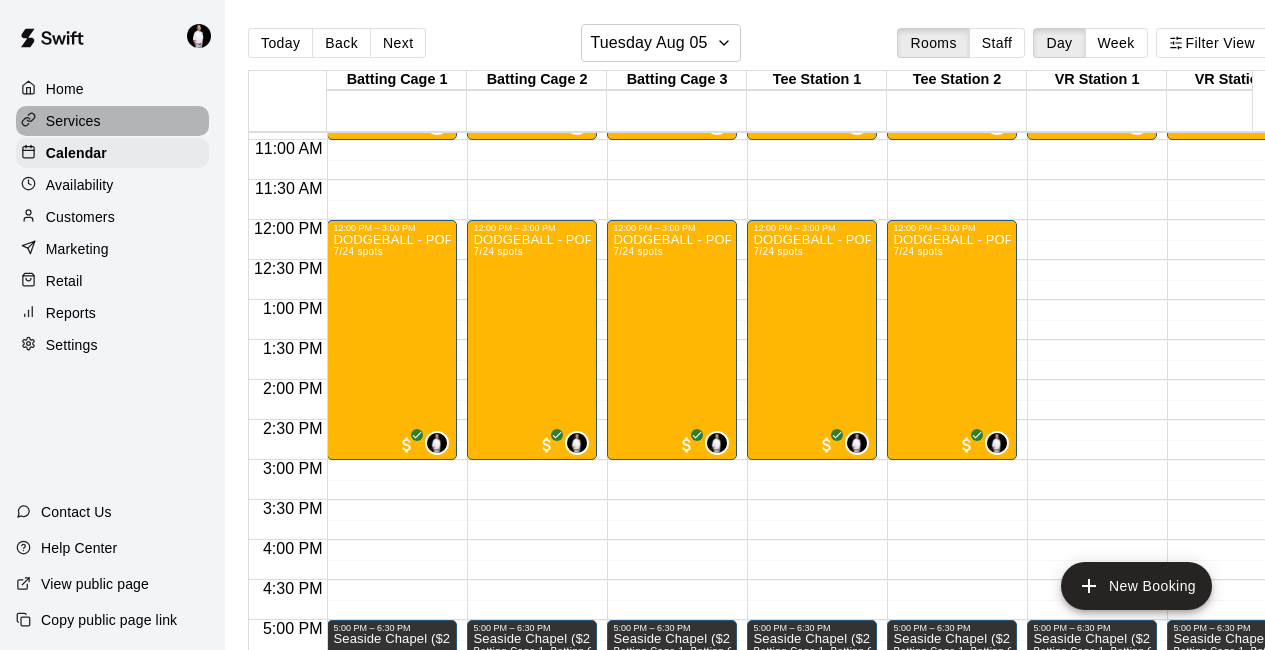 click on "Services" at bounding box center [112, 121] 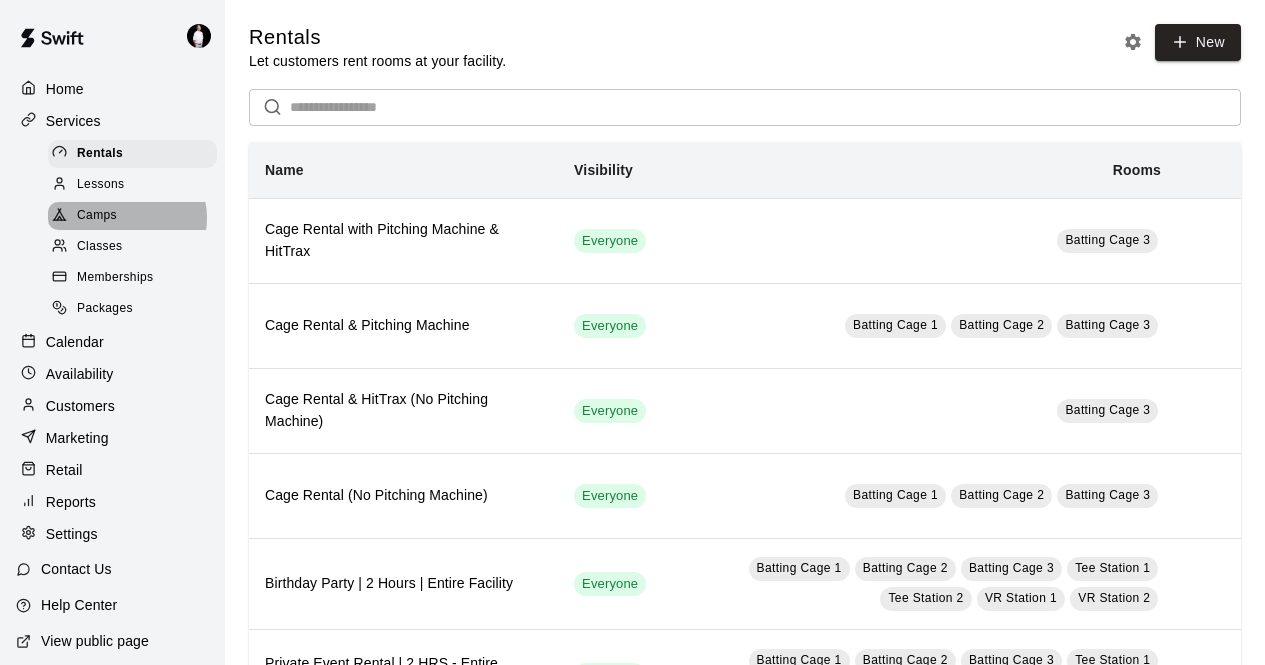 click on "Camps" at bounding box center [132, 216] 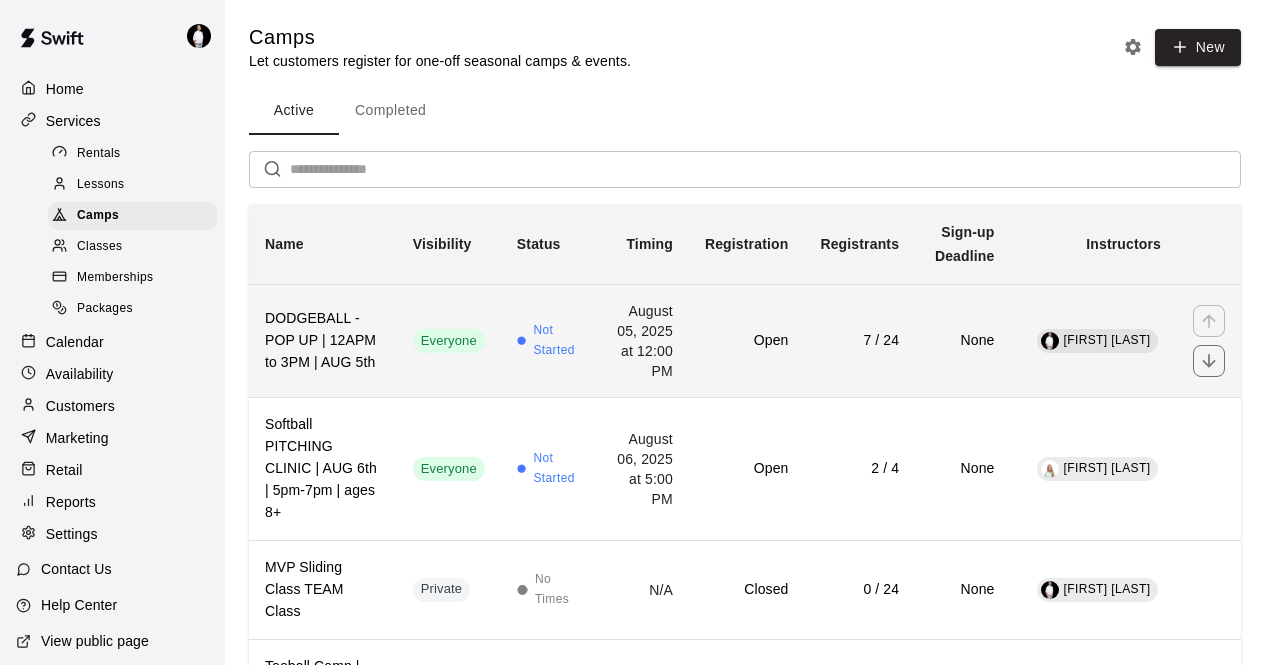 click on "Everyone" at bounding box center [449, 340] 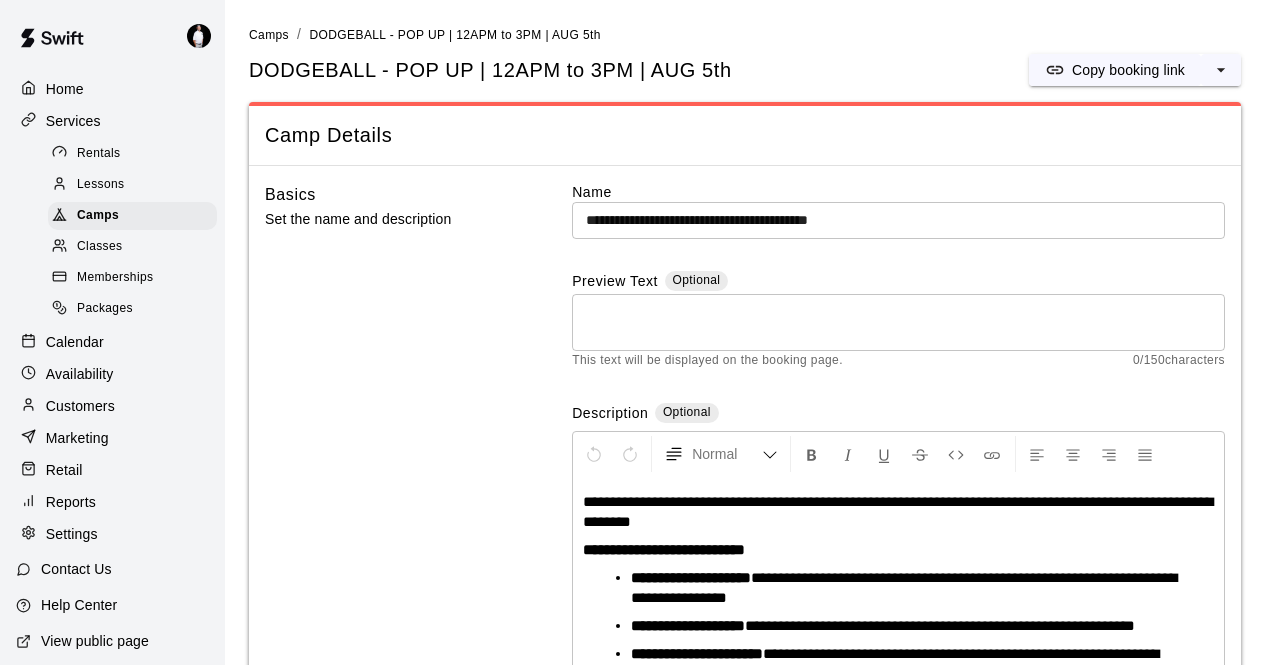 scroll, scrollTop: 258, scrollLeft: 0, axis: vertical 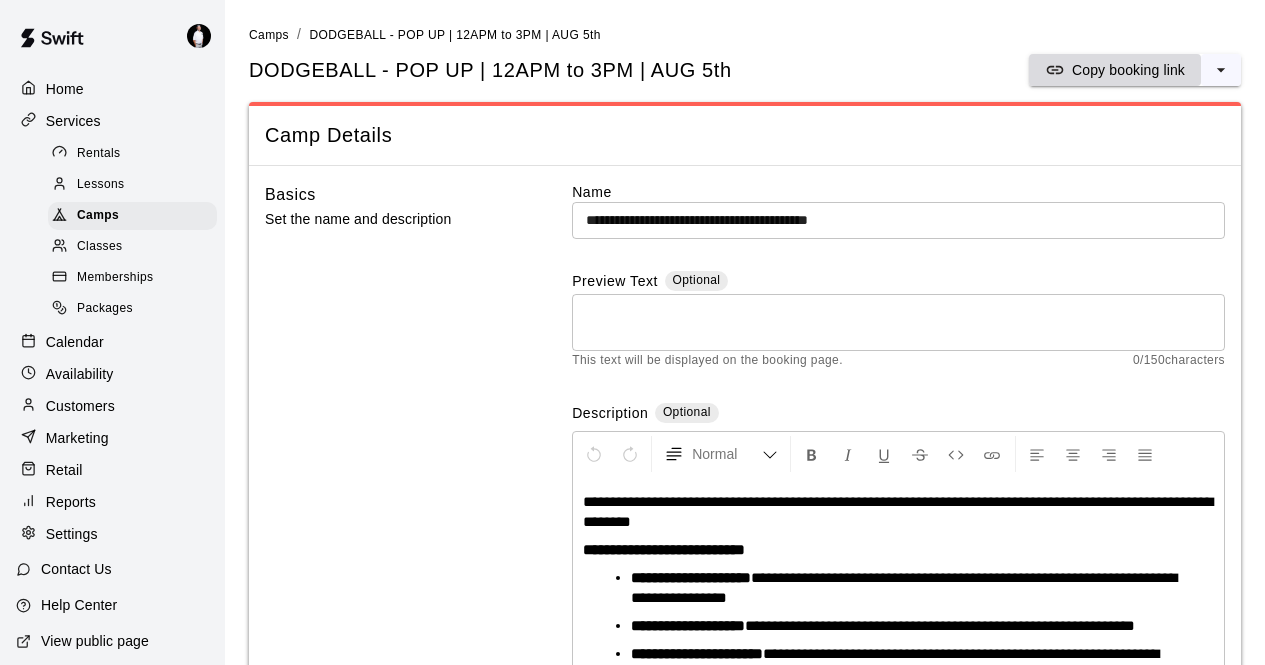 click on "Copy booking link" at bounding box center (1128, 70) 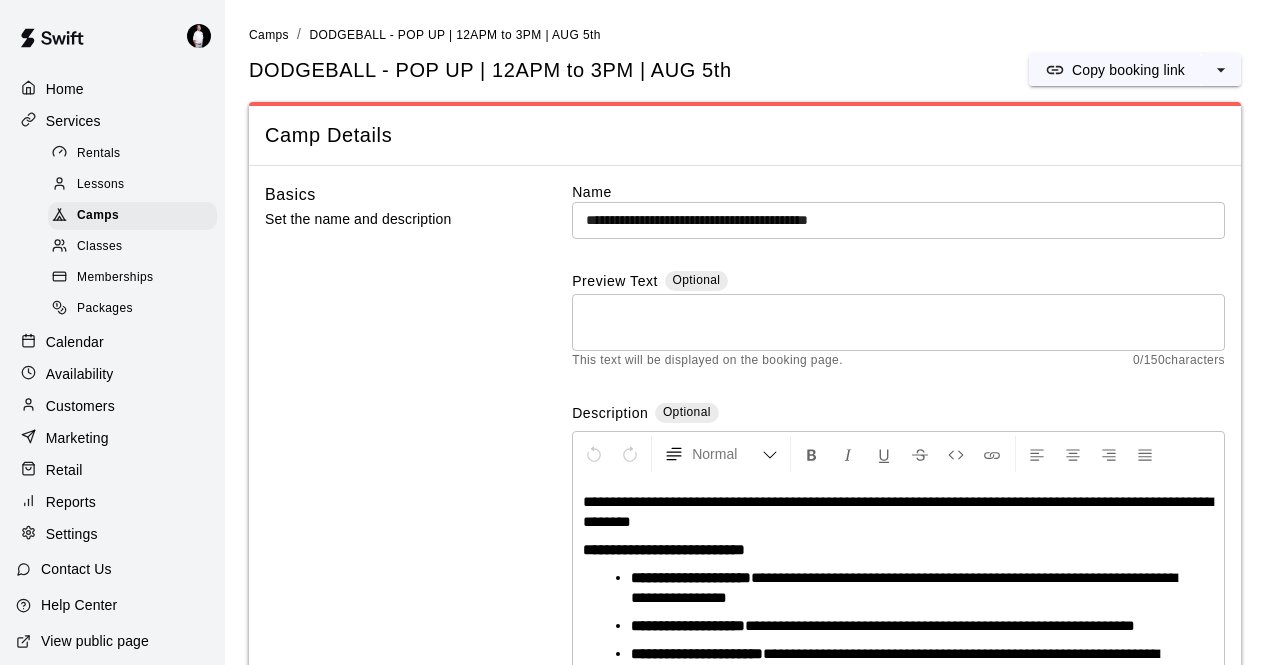click on "Calendar" at bounding box center (112, 342) 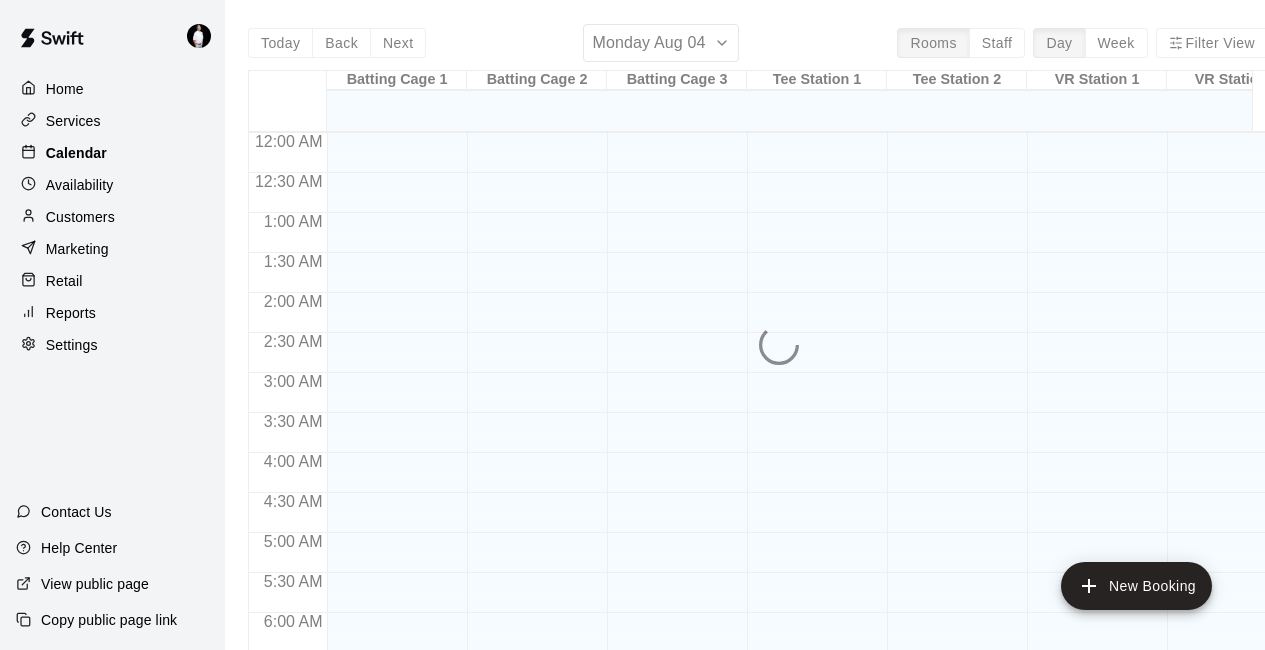 scroll, scrollTop: 830, scrollLeft: 0, axis: vertical 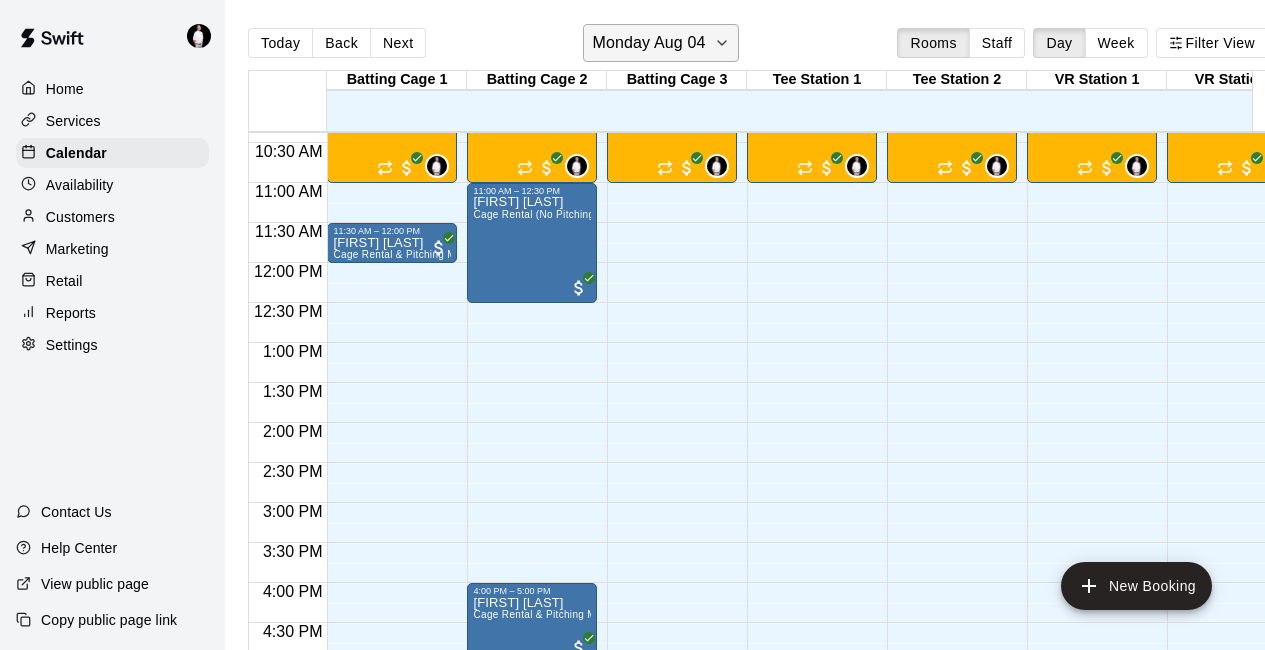 click 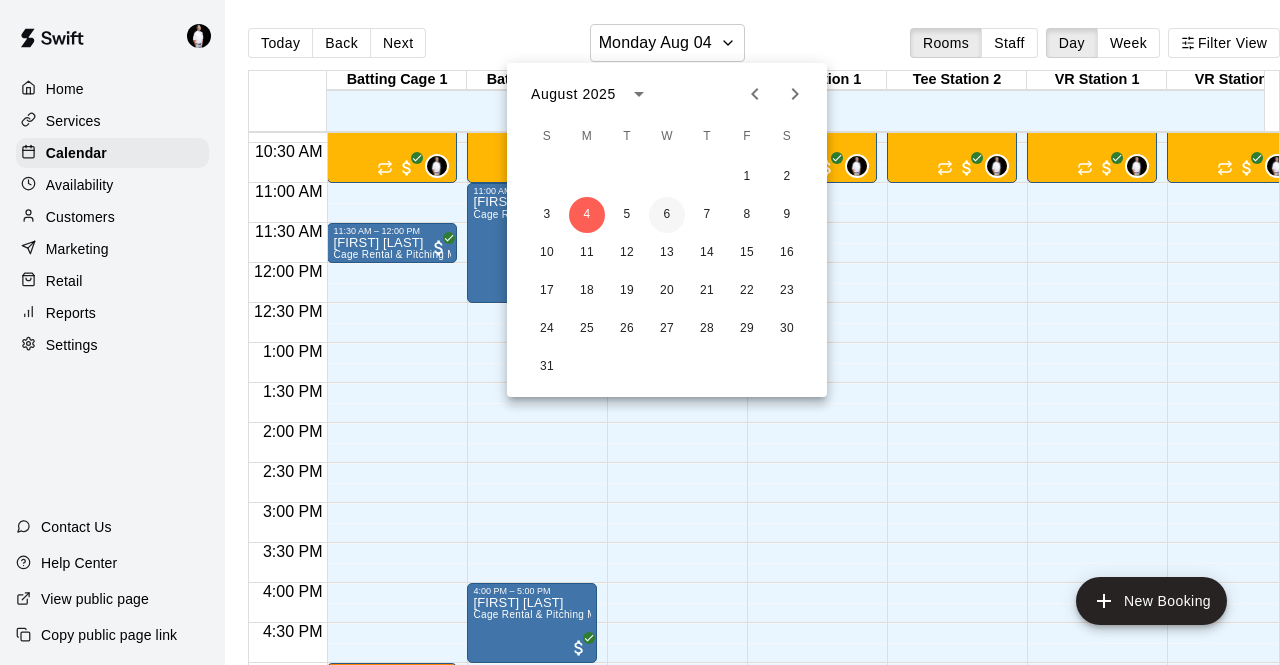 click on "6" at bounding box center [667, 215] 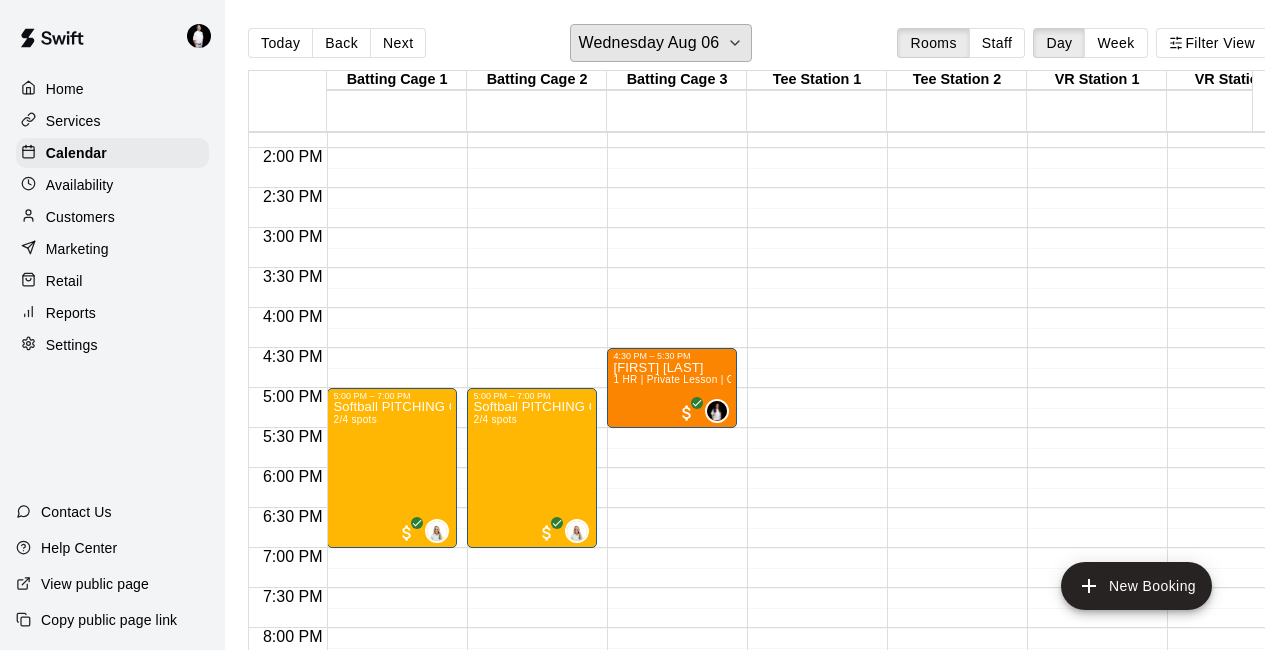 scroll, scrollTop: 1110, scrollLeft: 0, axis: vertical 